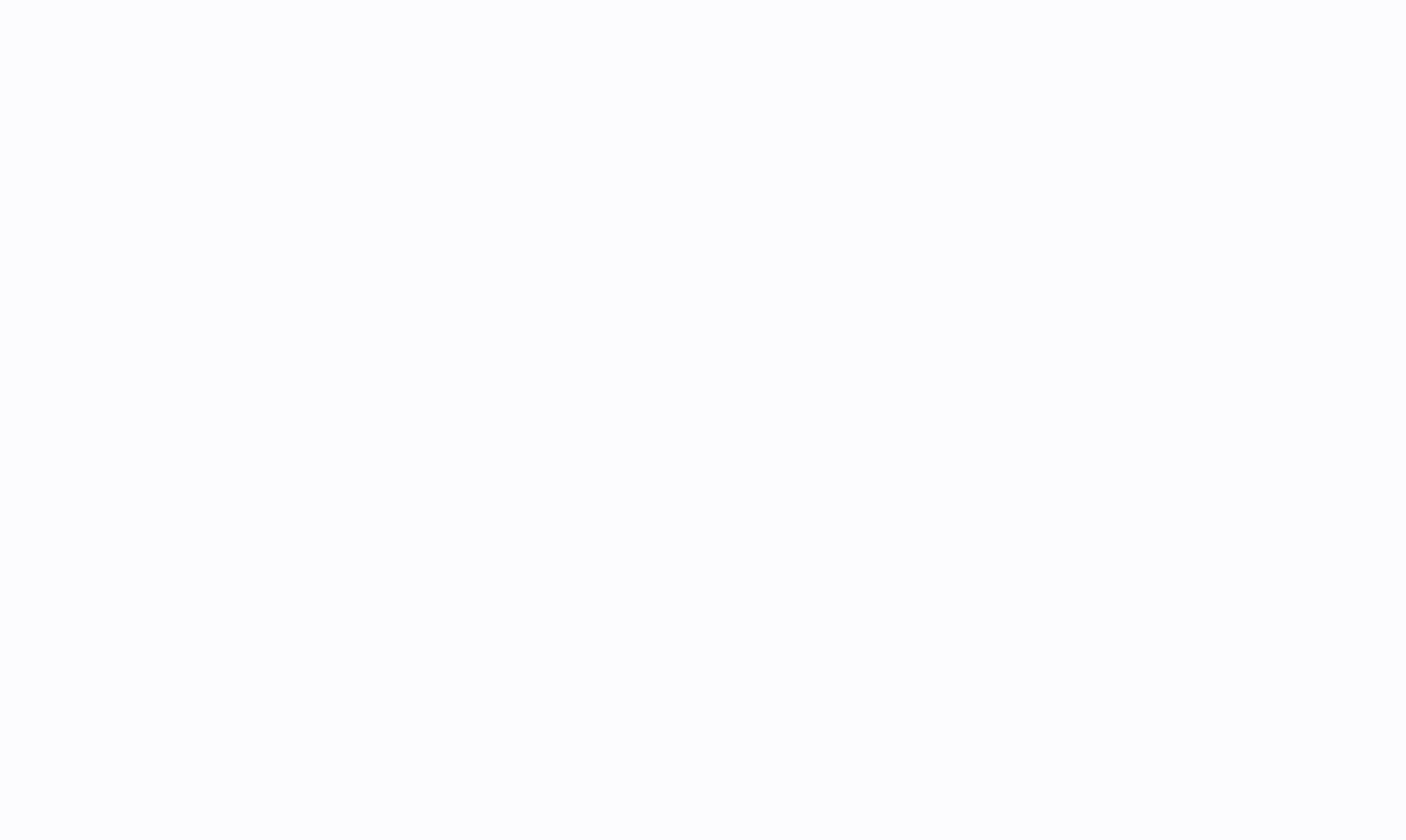 scroll, scrollTop: 0, scrollLeft: 0, axis: both 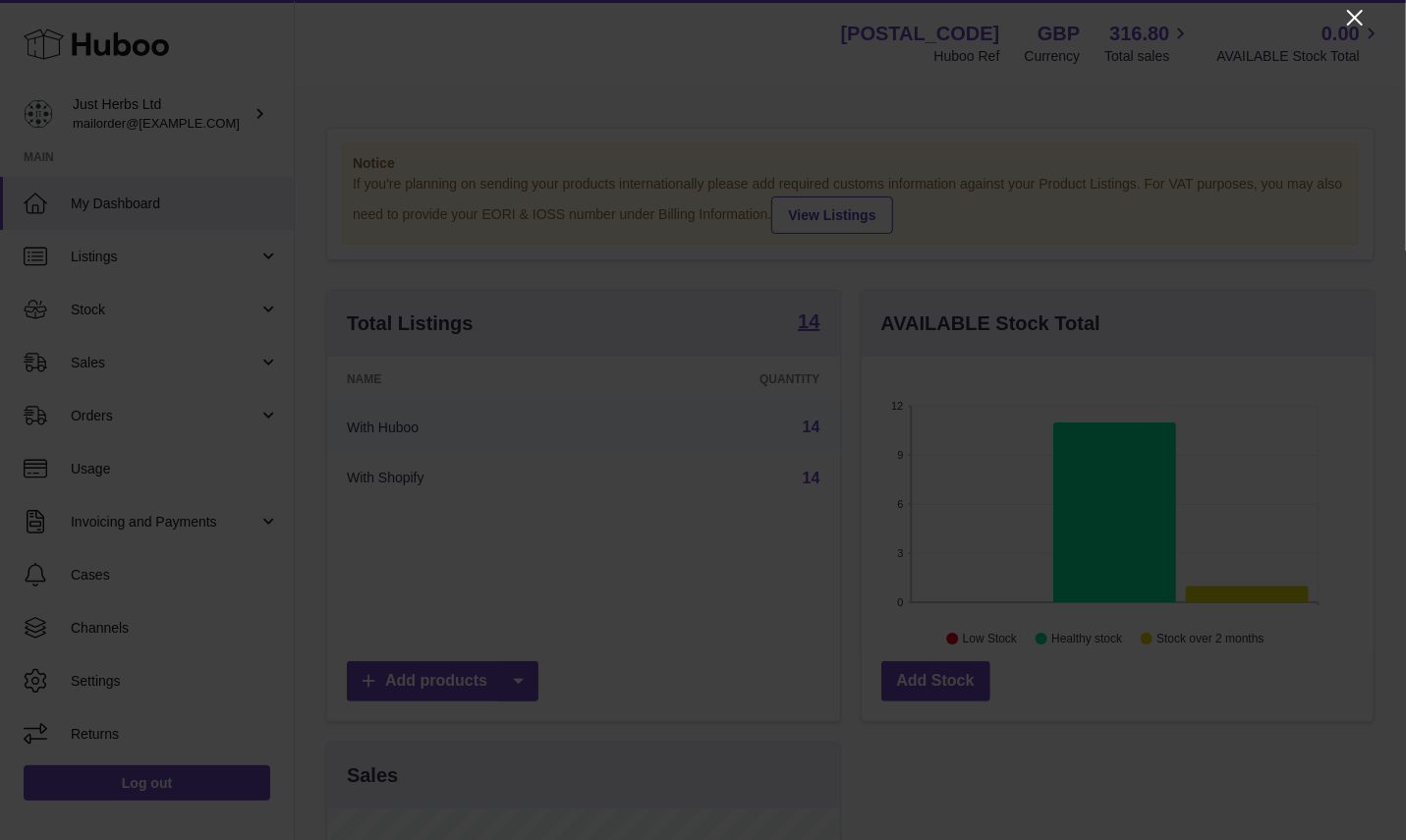 click 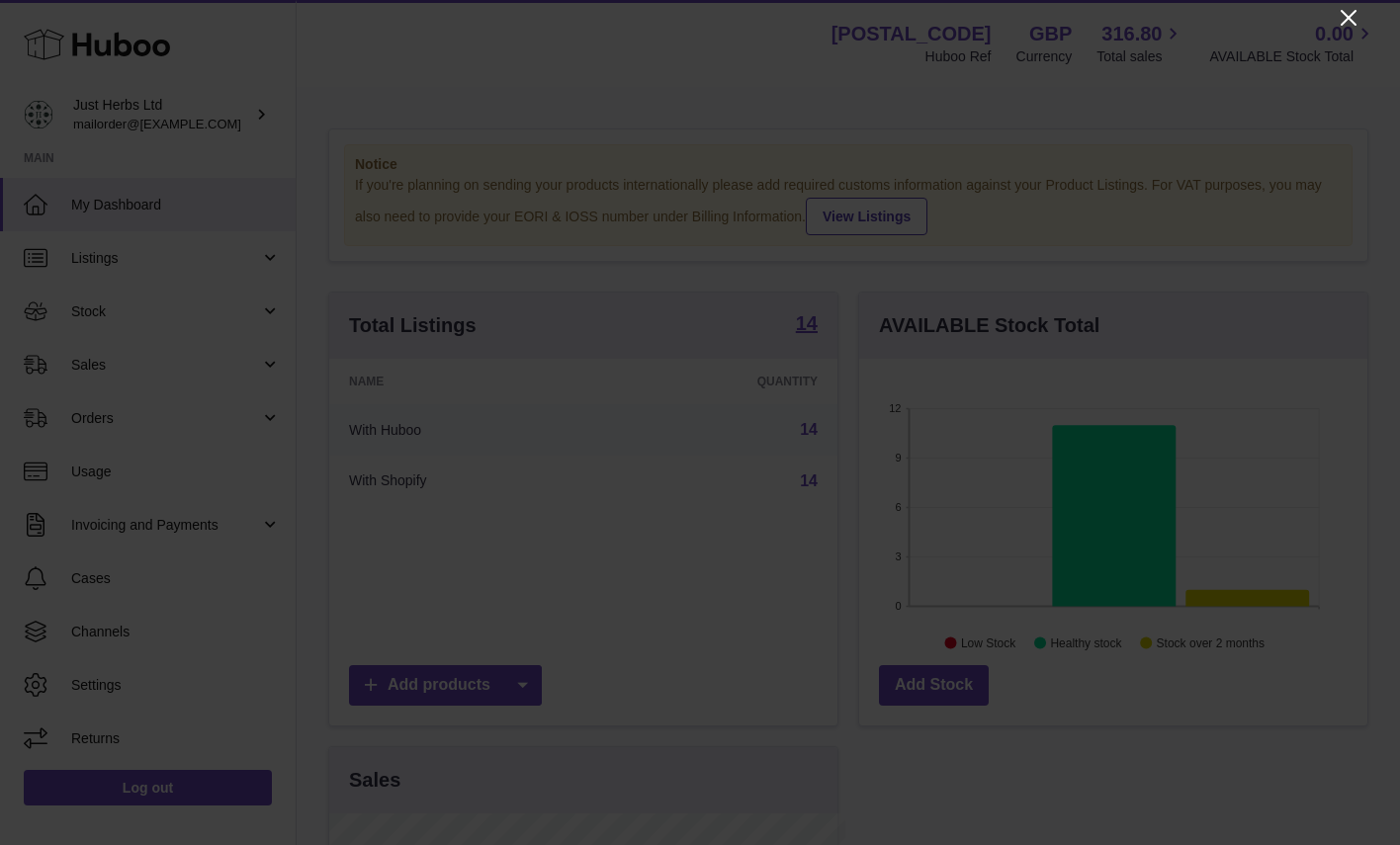 scroll, scrollTop: 308, scrollLeft: 508, axis: both 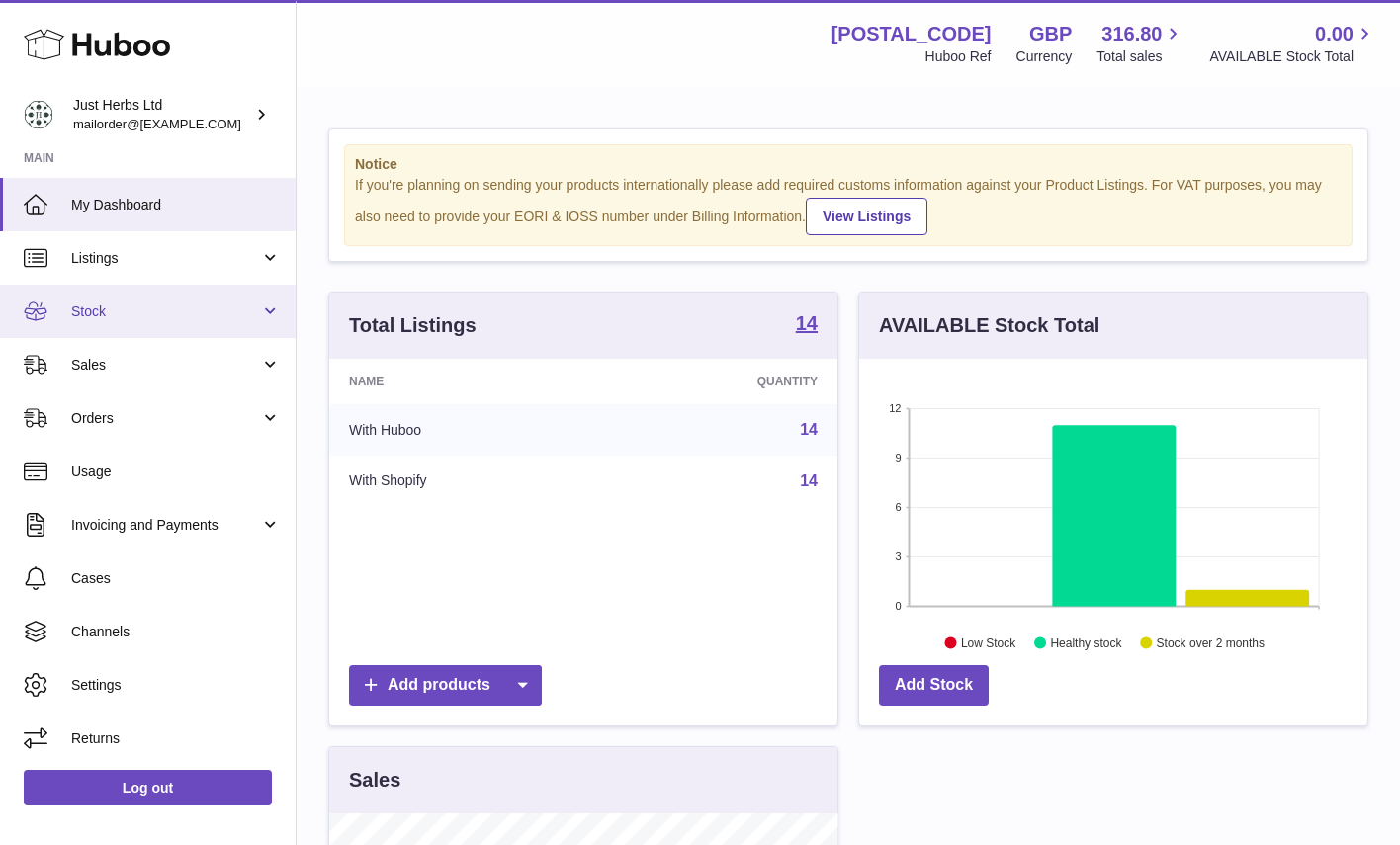 click on "Stock" at bounding box center (165, 311) 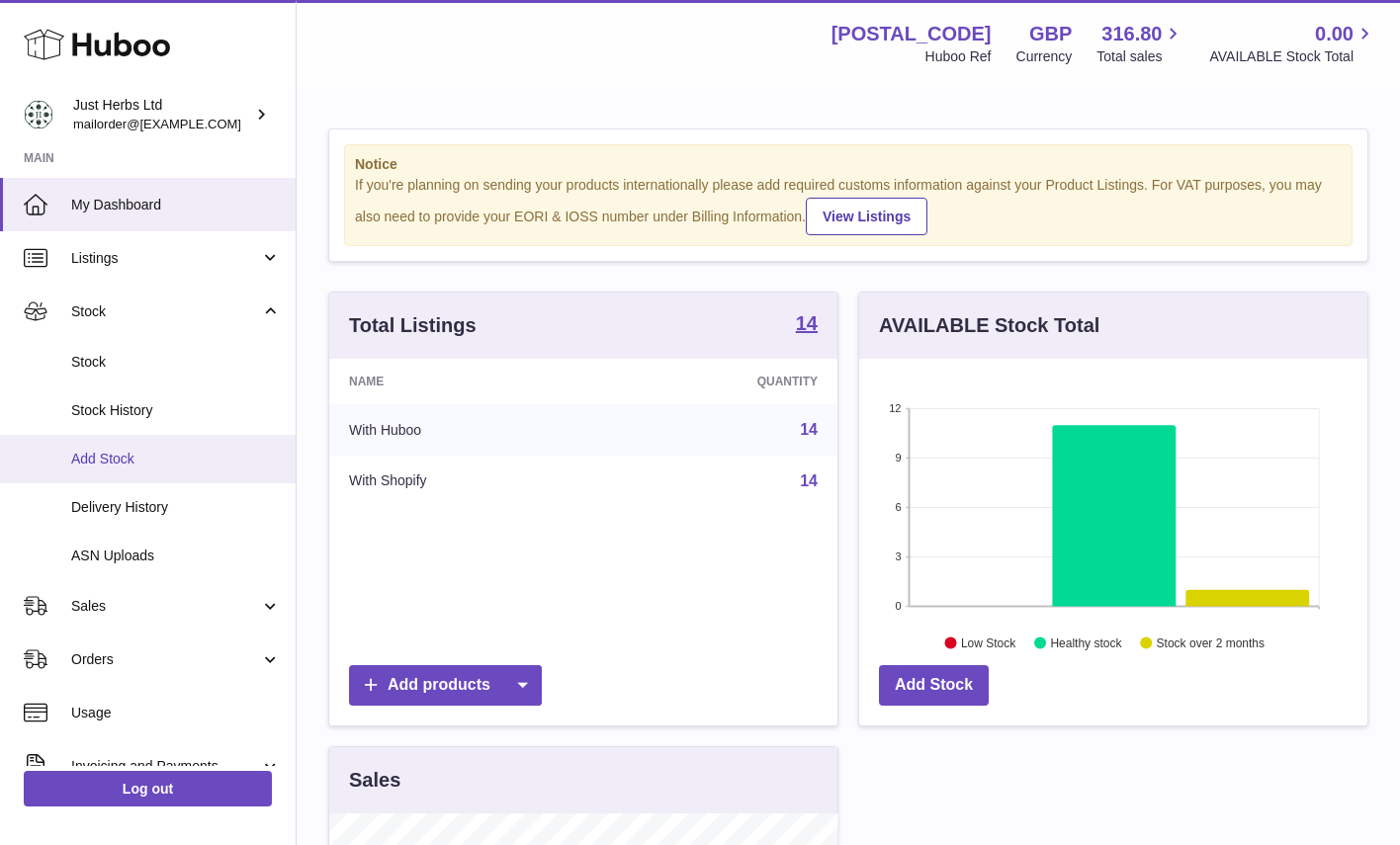 click on "Add Stock" at bounding box center (176, 459) 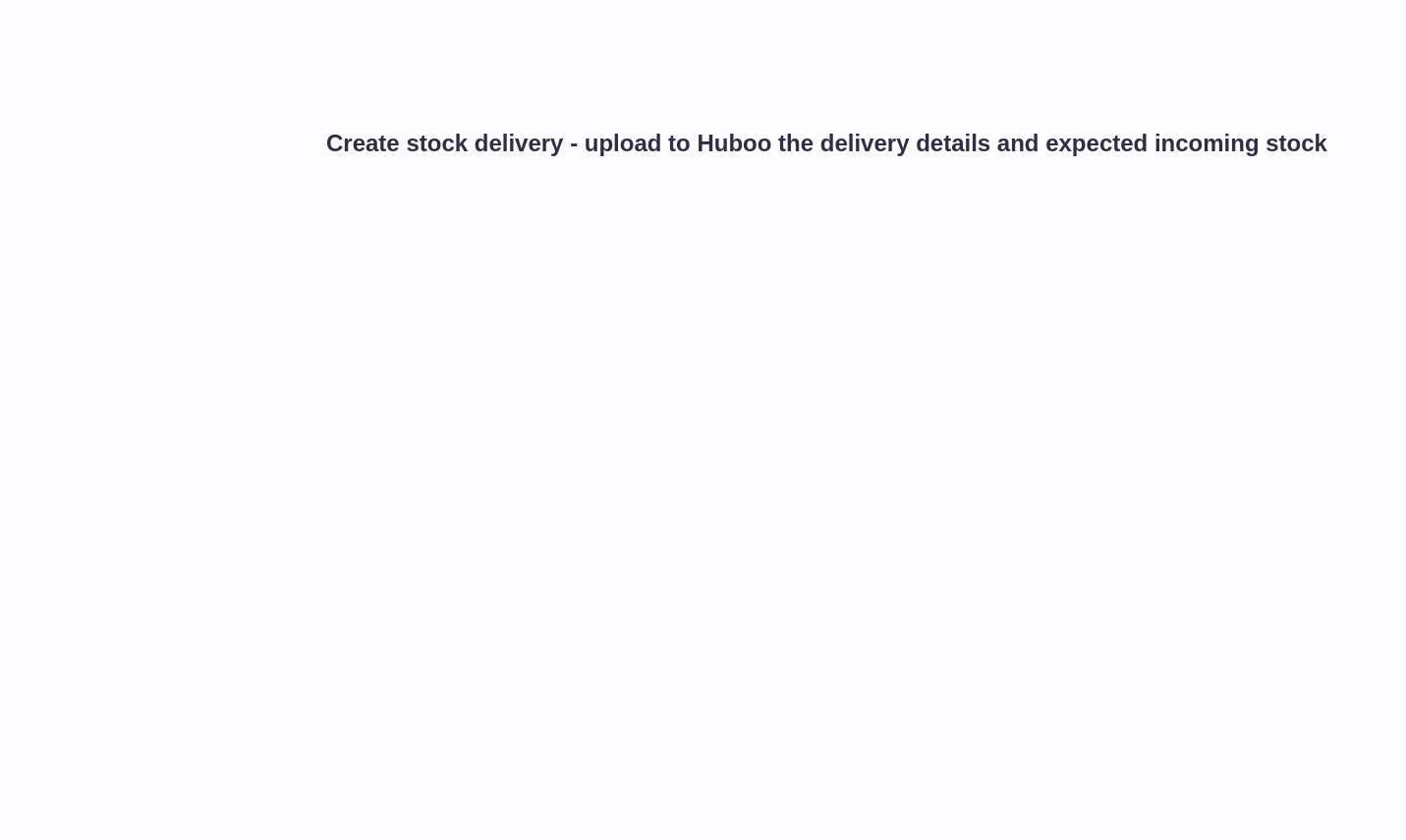 scroll, scrollTop: 0, scrollLeft: 0, axis: both 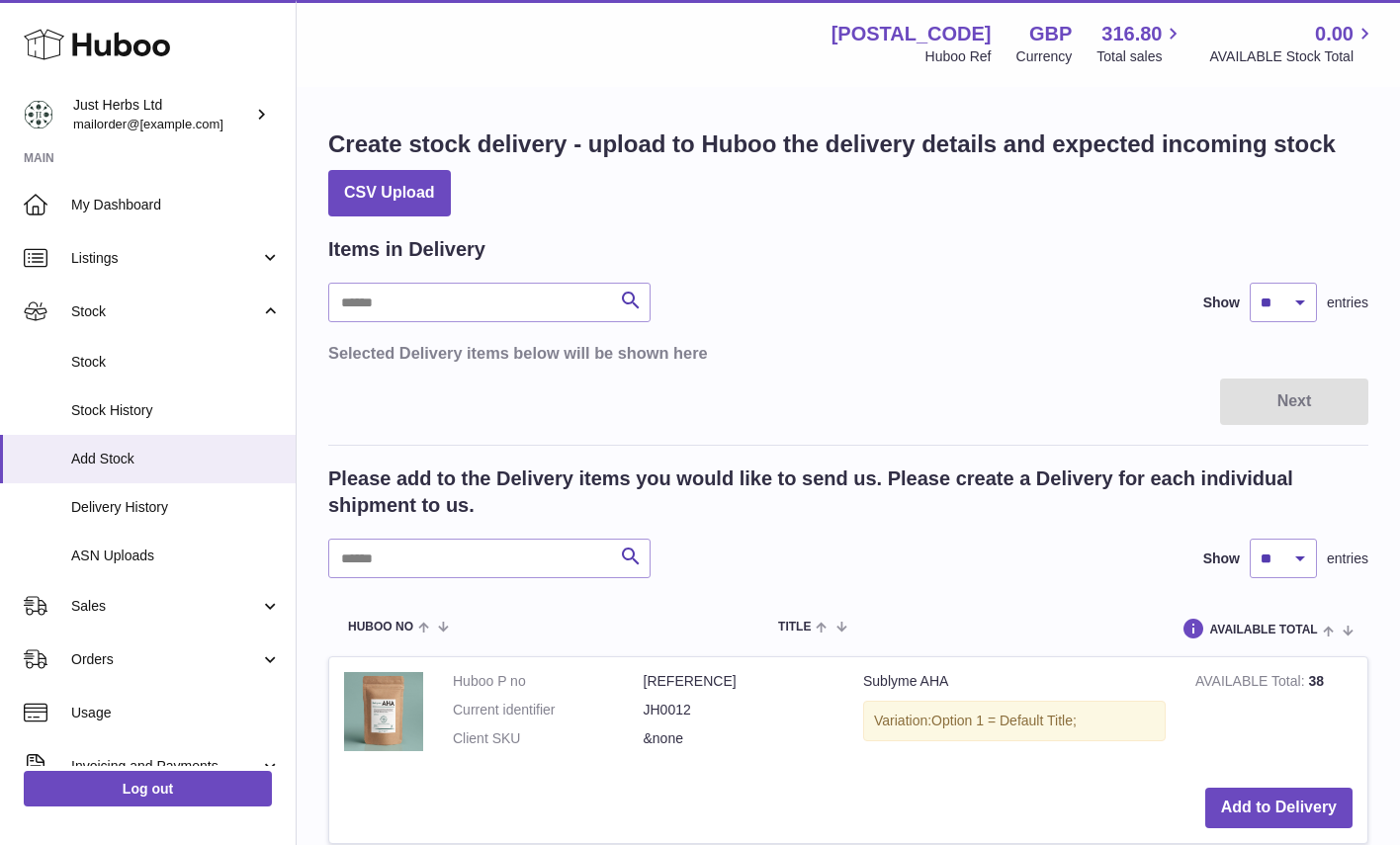 click on "Search
Show
** ** ** ***
entries" at bounding box center [848, 558] 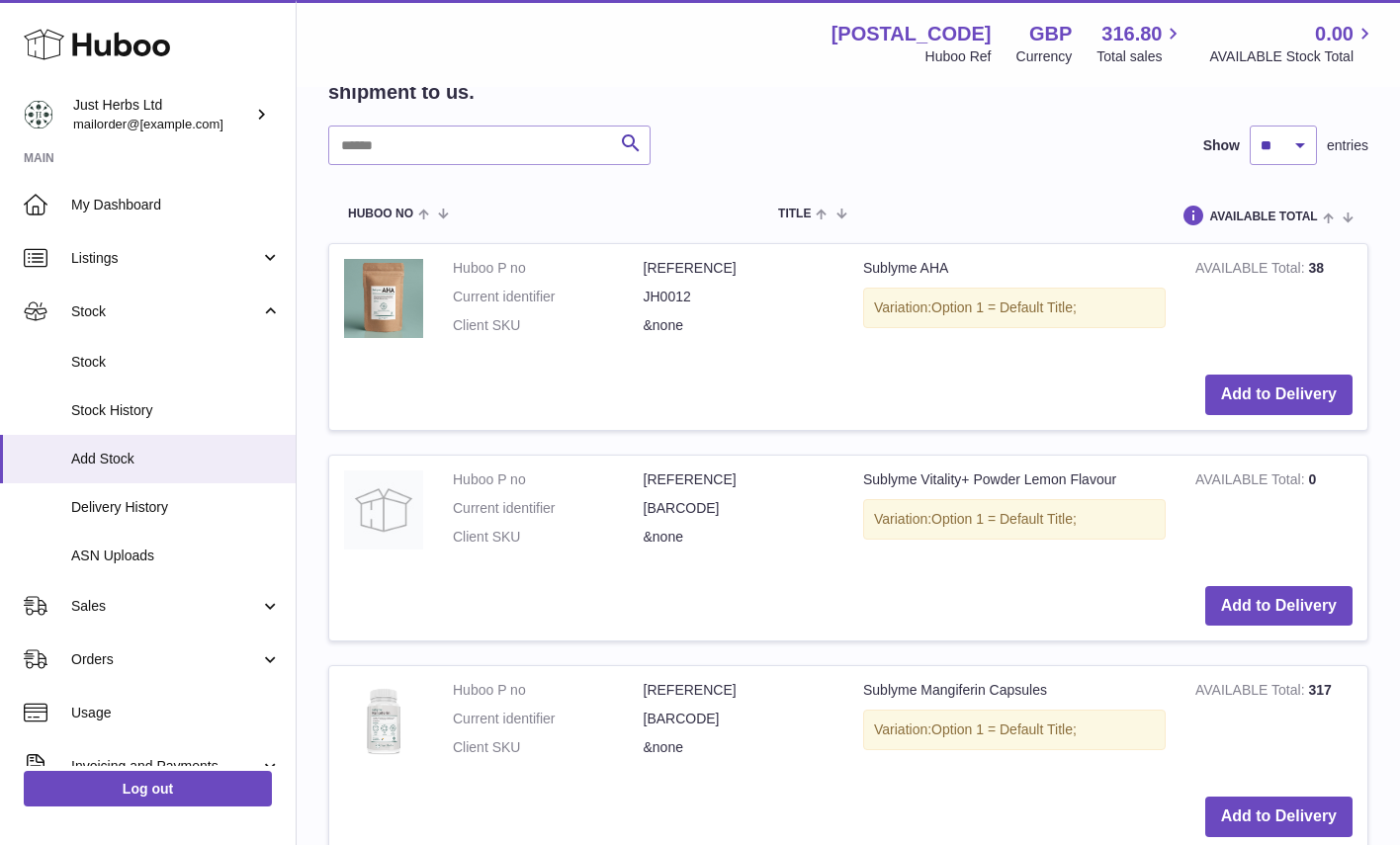 scroll, scrollTop: 593, scrollLeft: 0, axis: vertical 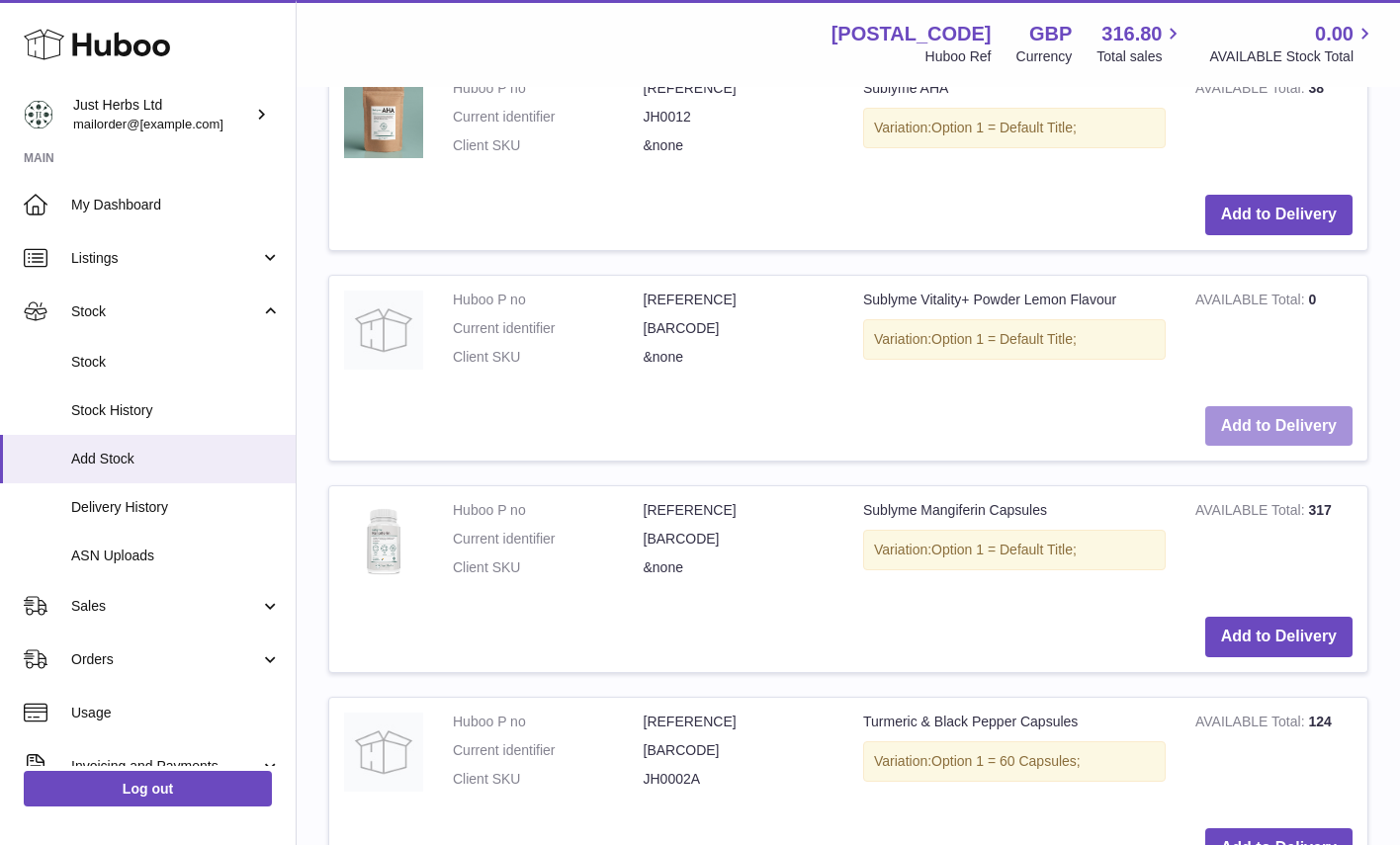 click on "Add to Delivery" at bounding box center (1278, 426) 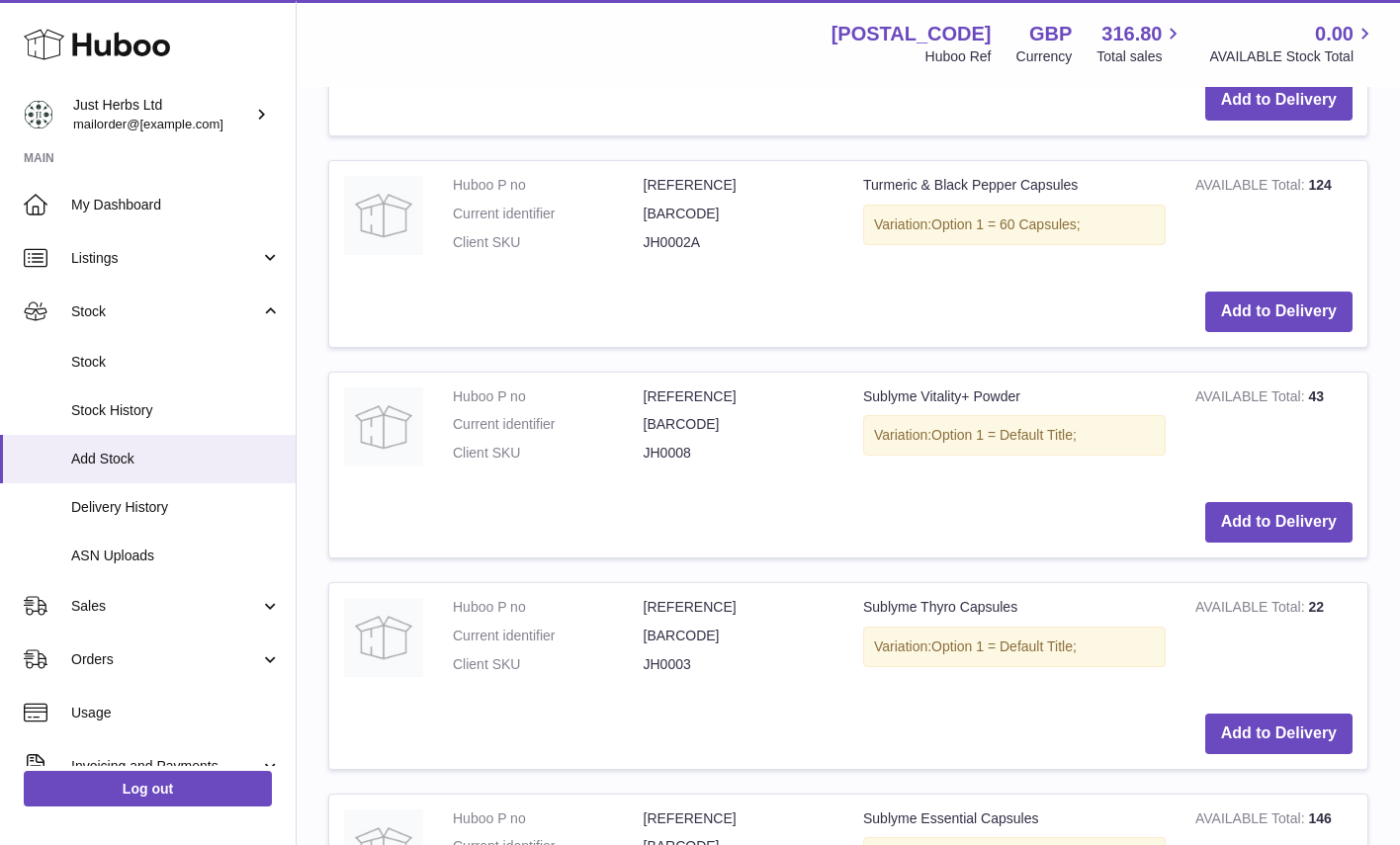 scroll, scrollTop: 1429, scrollLeft: 0, axis: vertical 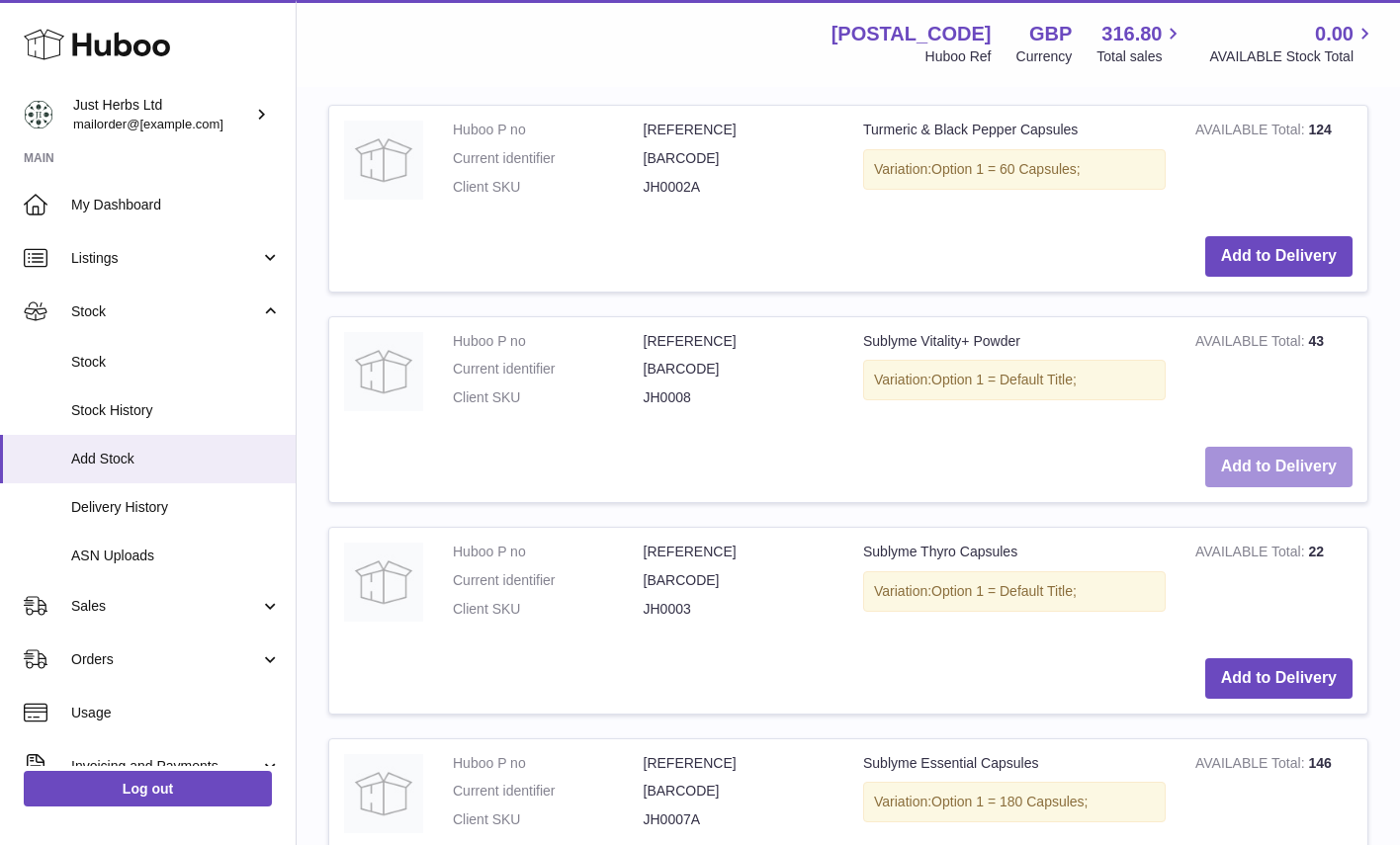click on "Add to Delivery" at bounding box center (1278, 466) 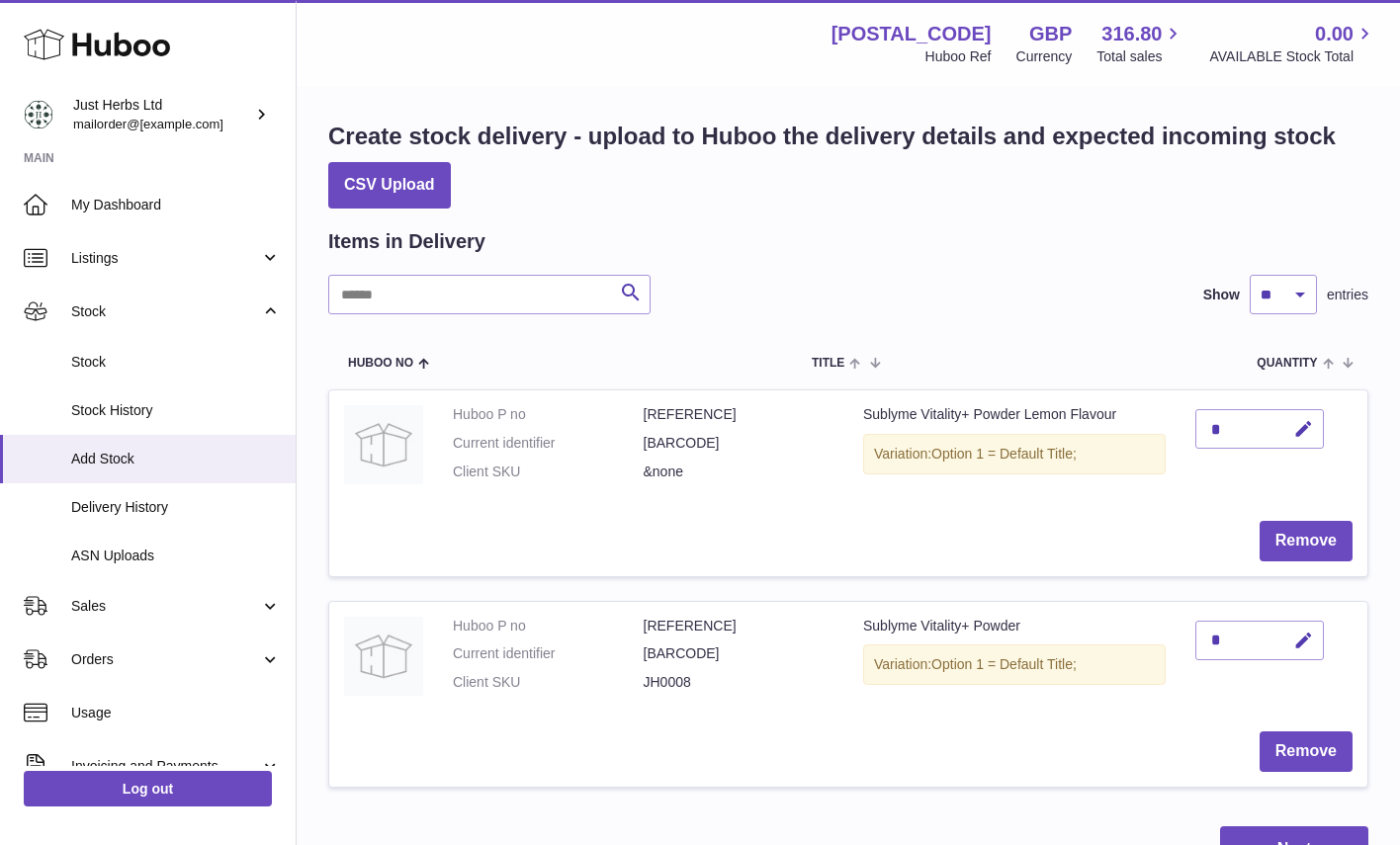 scroll, scrollTop: 0, scrollLeft: 0, axis: both 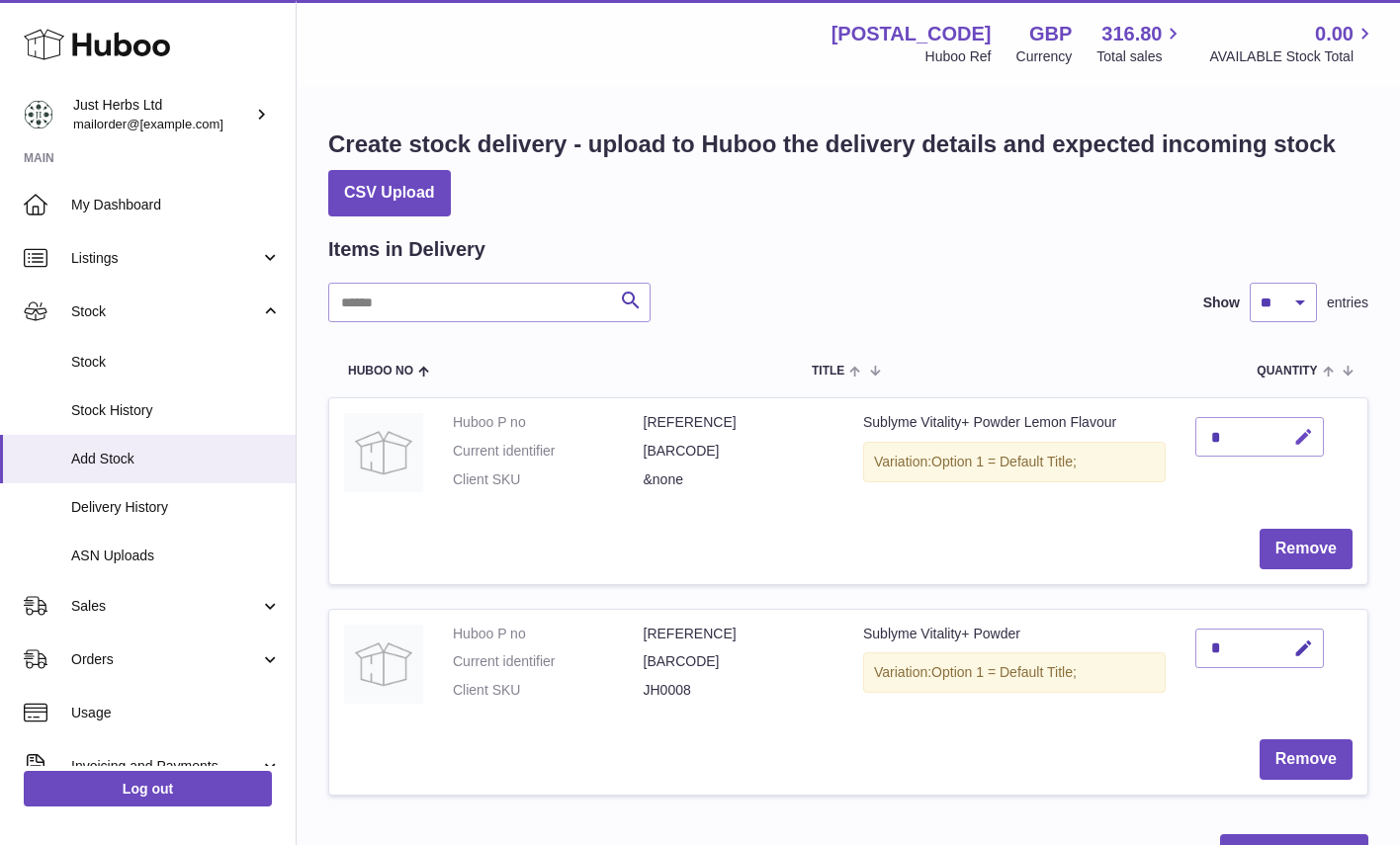 click at bounding box center (1303, 437) 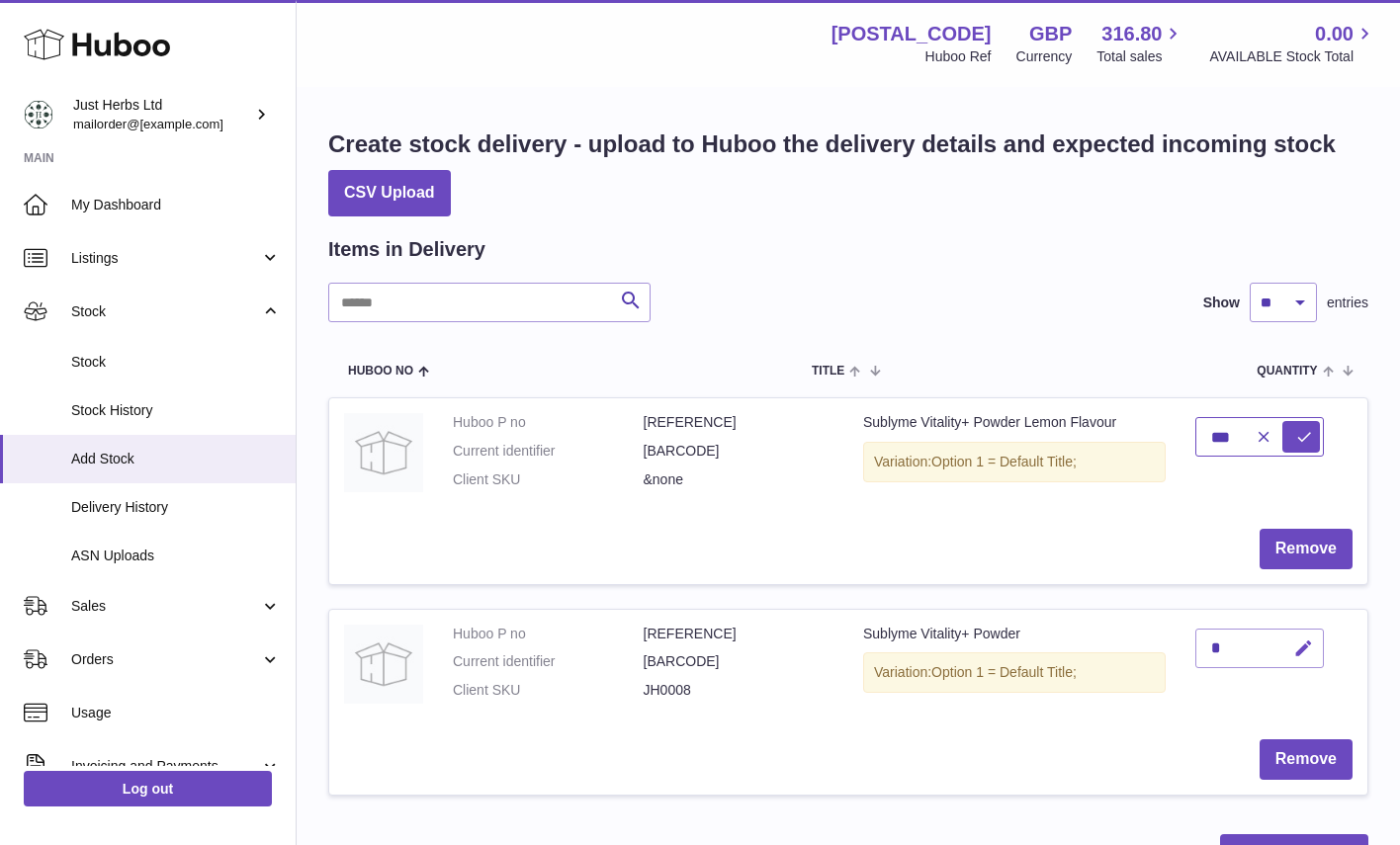 type on "***" 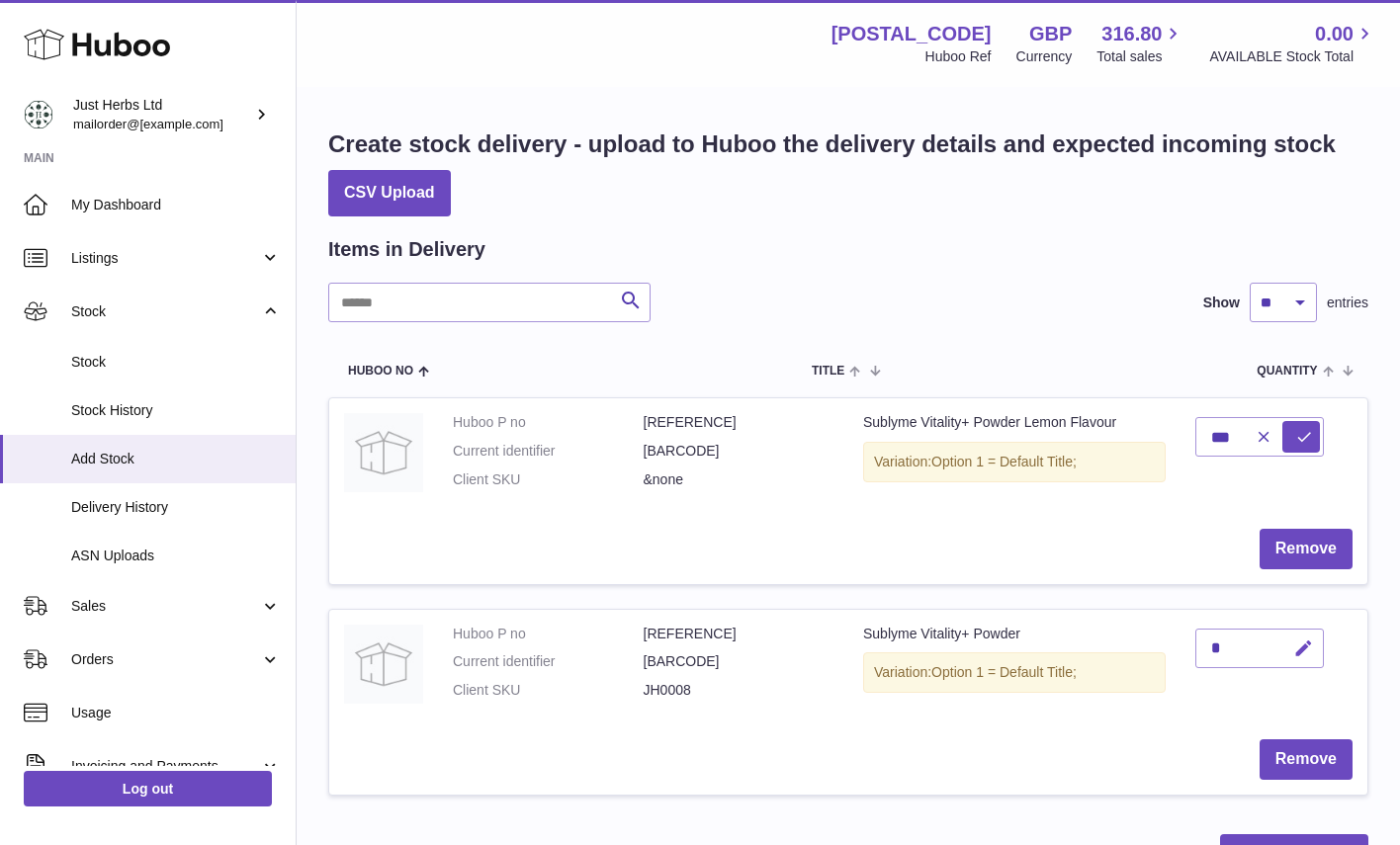 click at bounding box center [1303, 648] 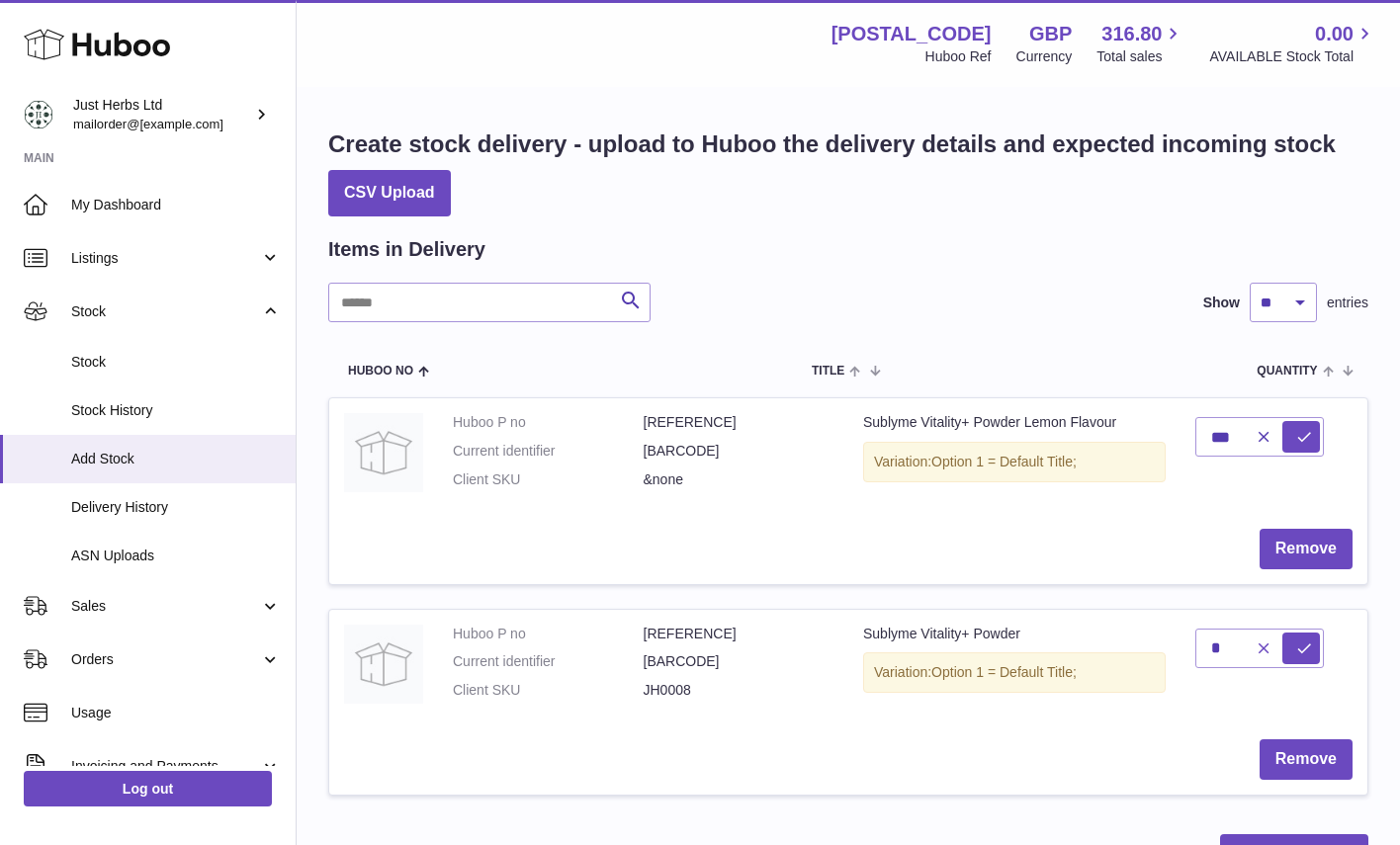 click at bounding box center [1264, 648] 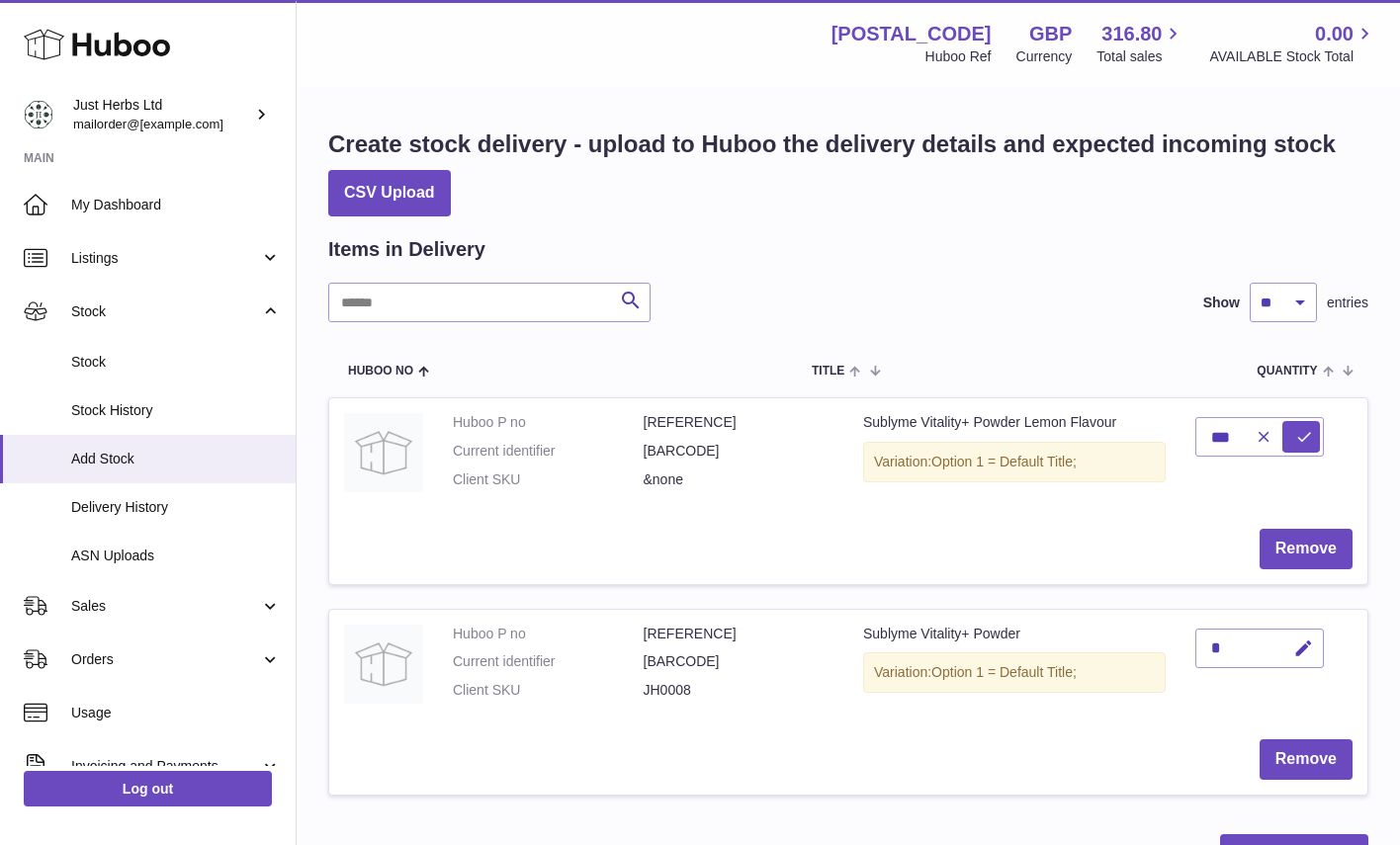 click on "*" at bounding box center (1260, 648) 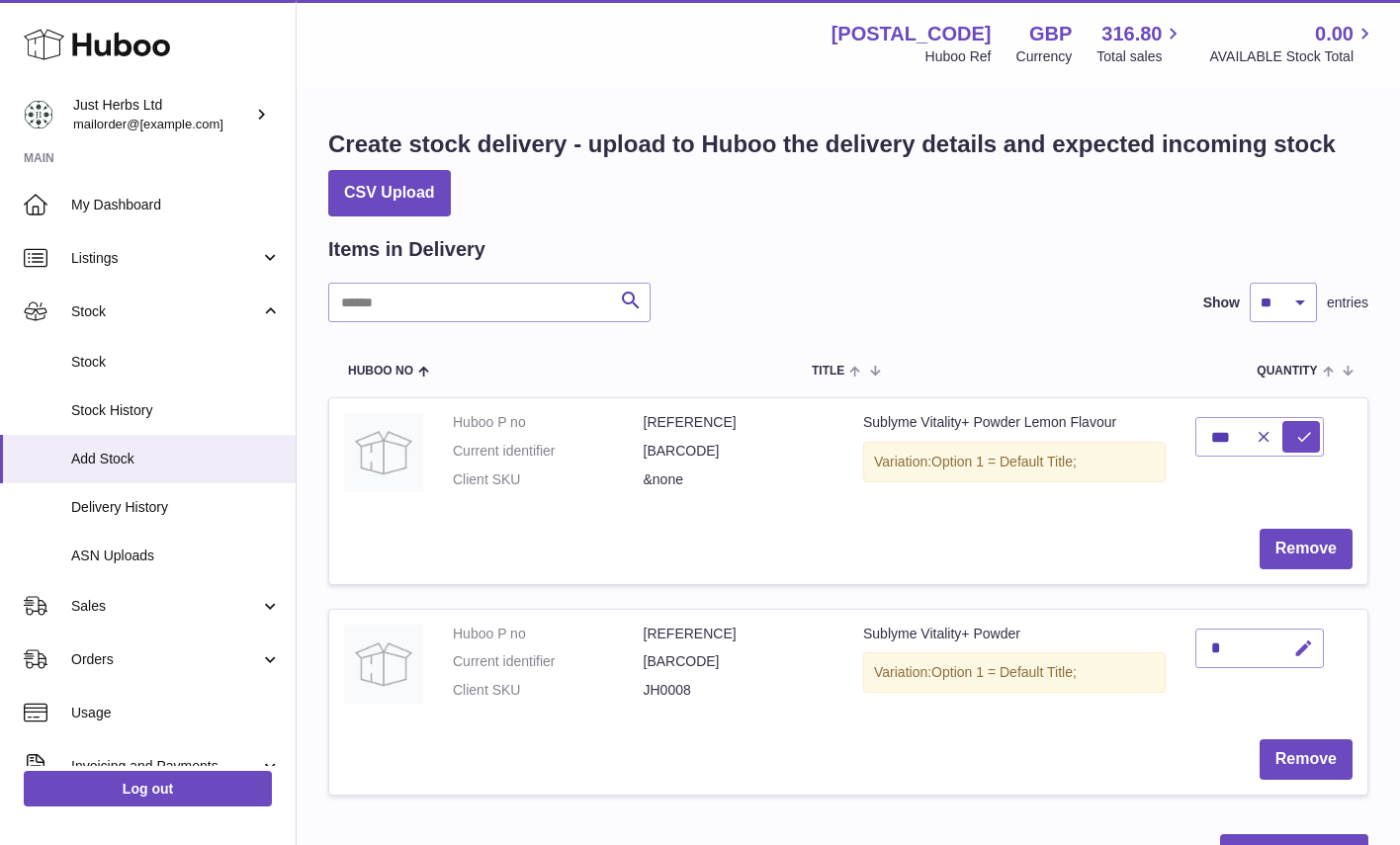 click at bounding box center (1303, 648) 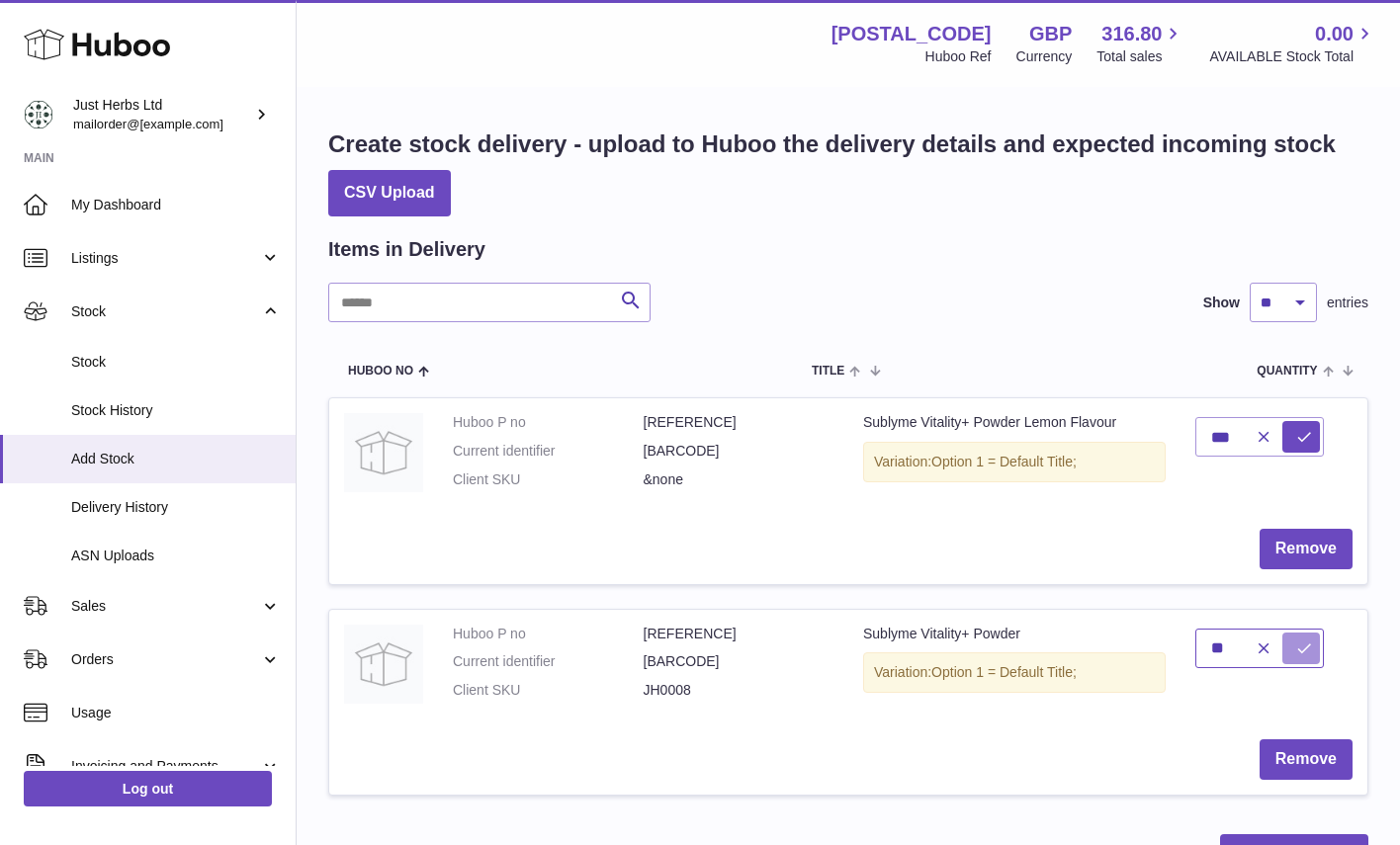 type on "**" 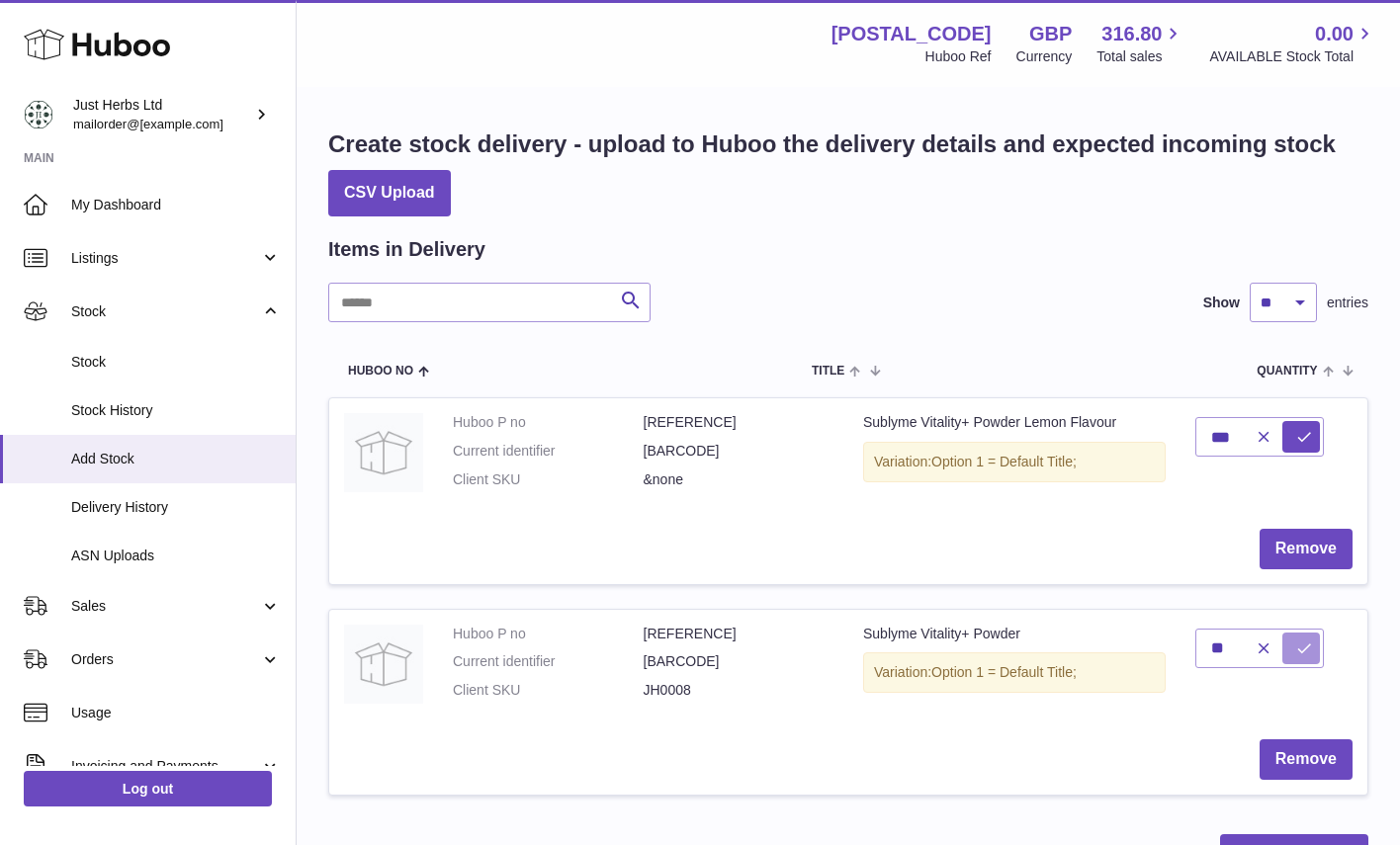 click at bounding box center (1304, 648) 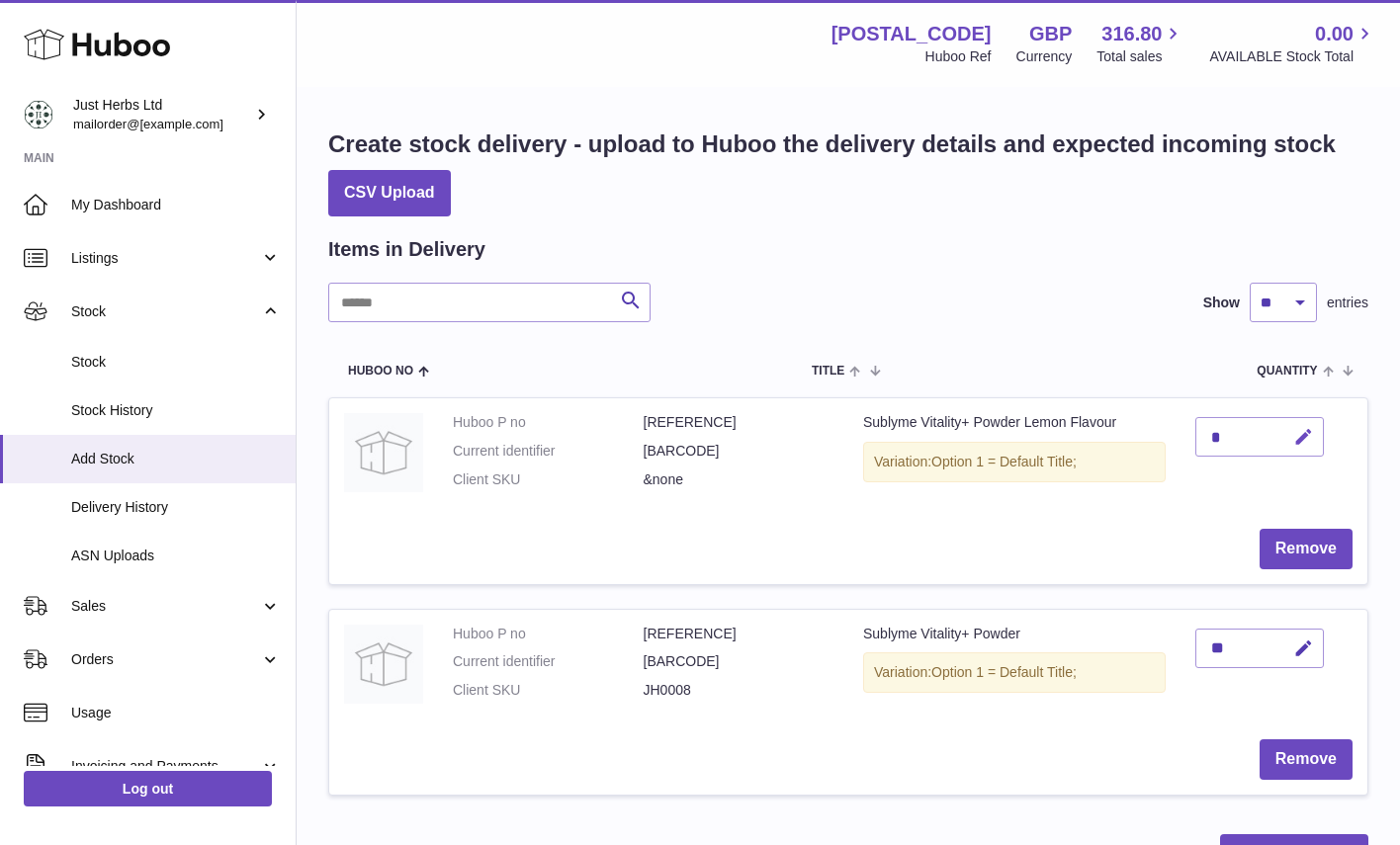 click at bounding box center (1303, 437) 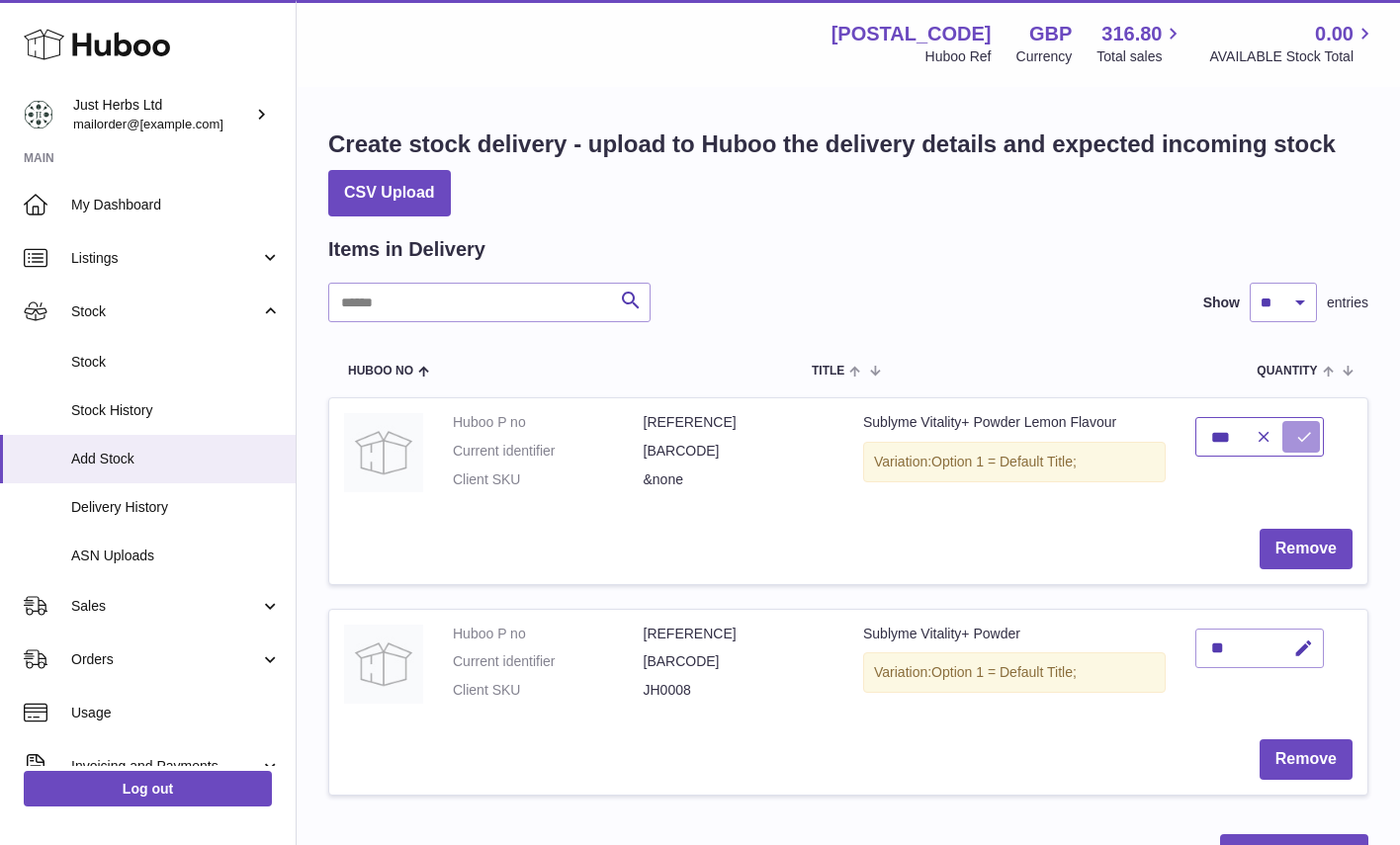 type on "***" 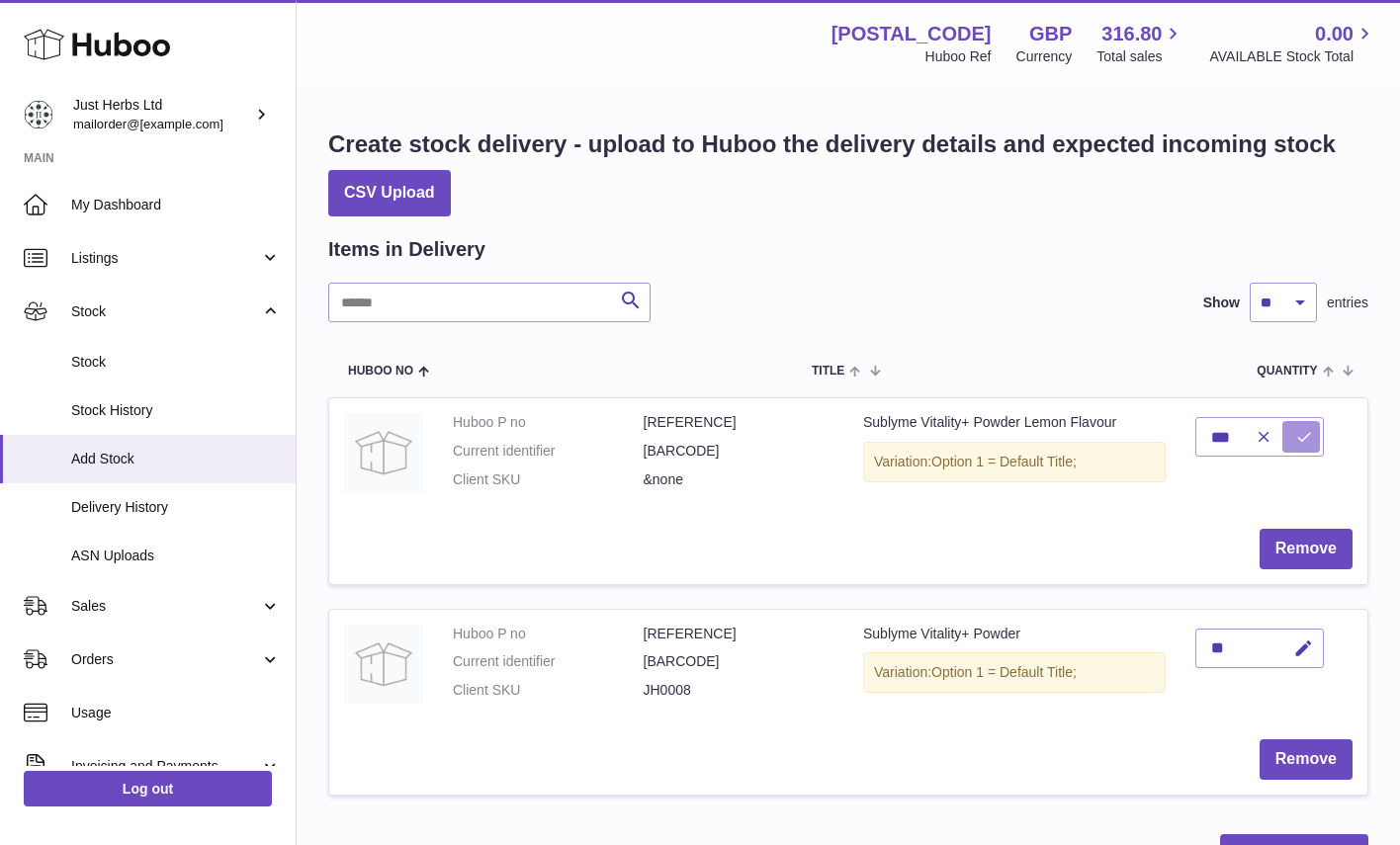 click at bounding box center (1304, 437) 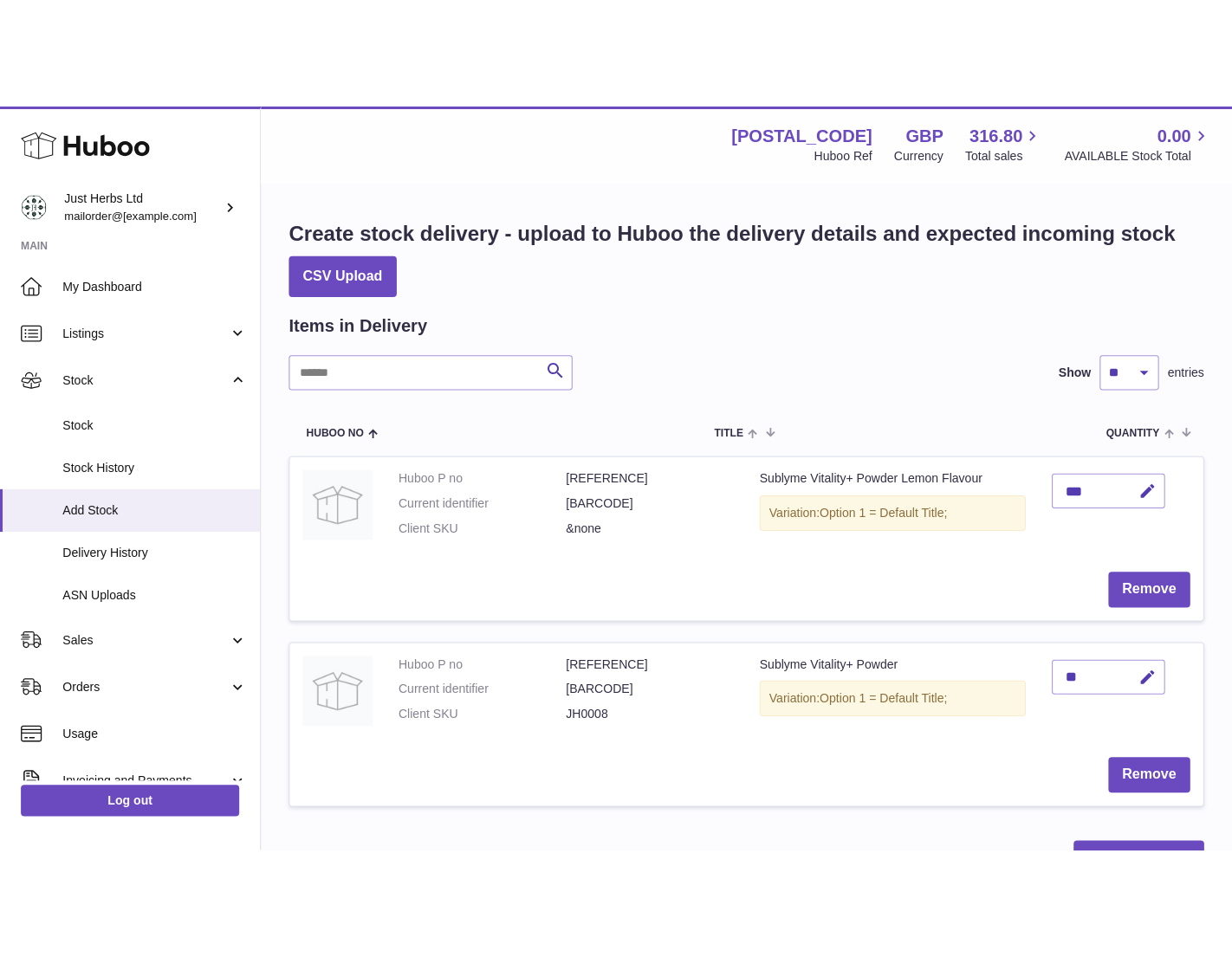 scroll, scrollTop: 87, scrollLeft: 0, axis: vertical 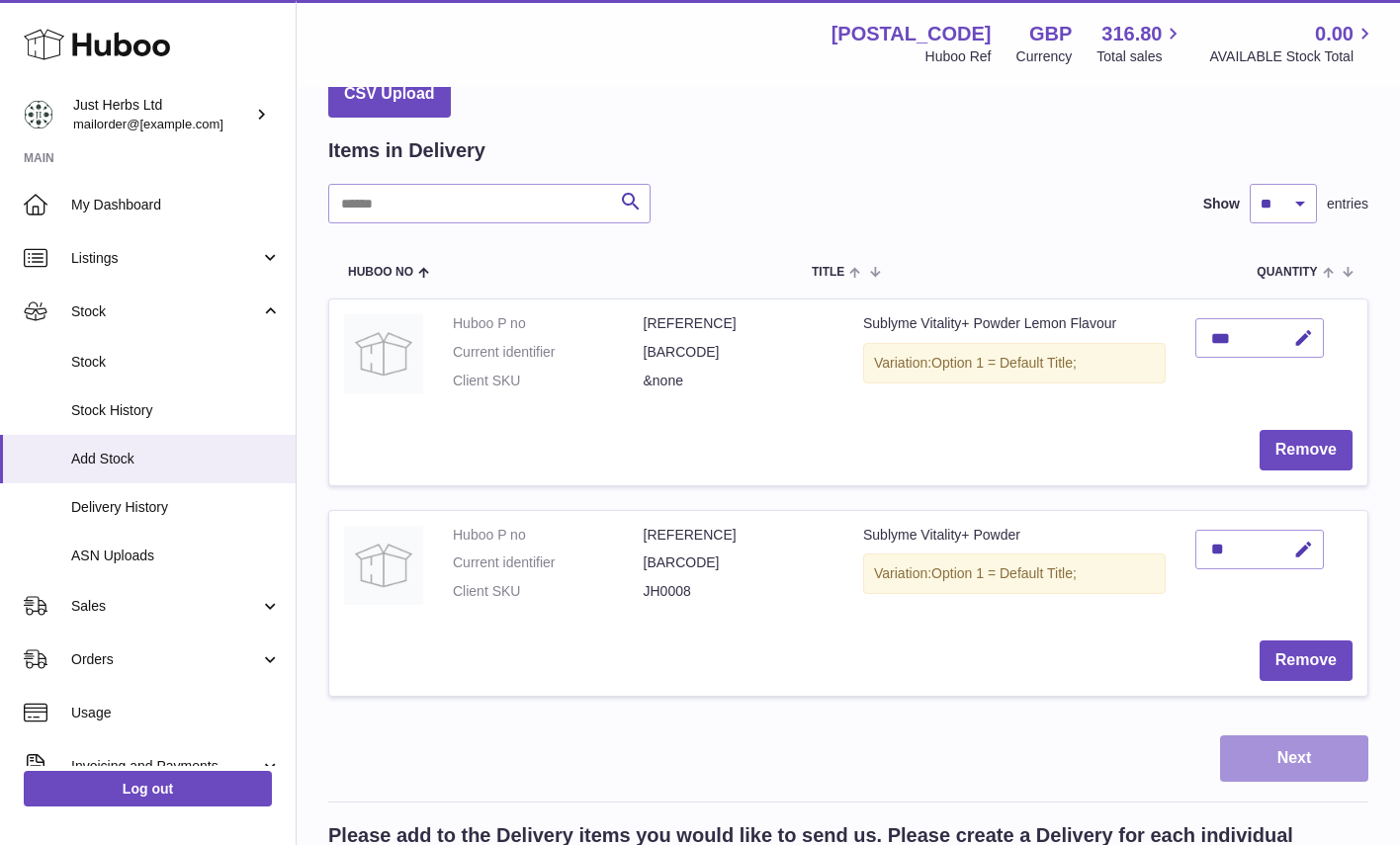 click on "Next" at bounding box center [1294, 758] 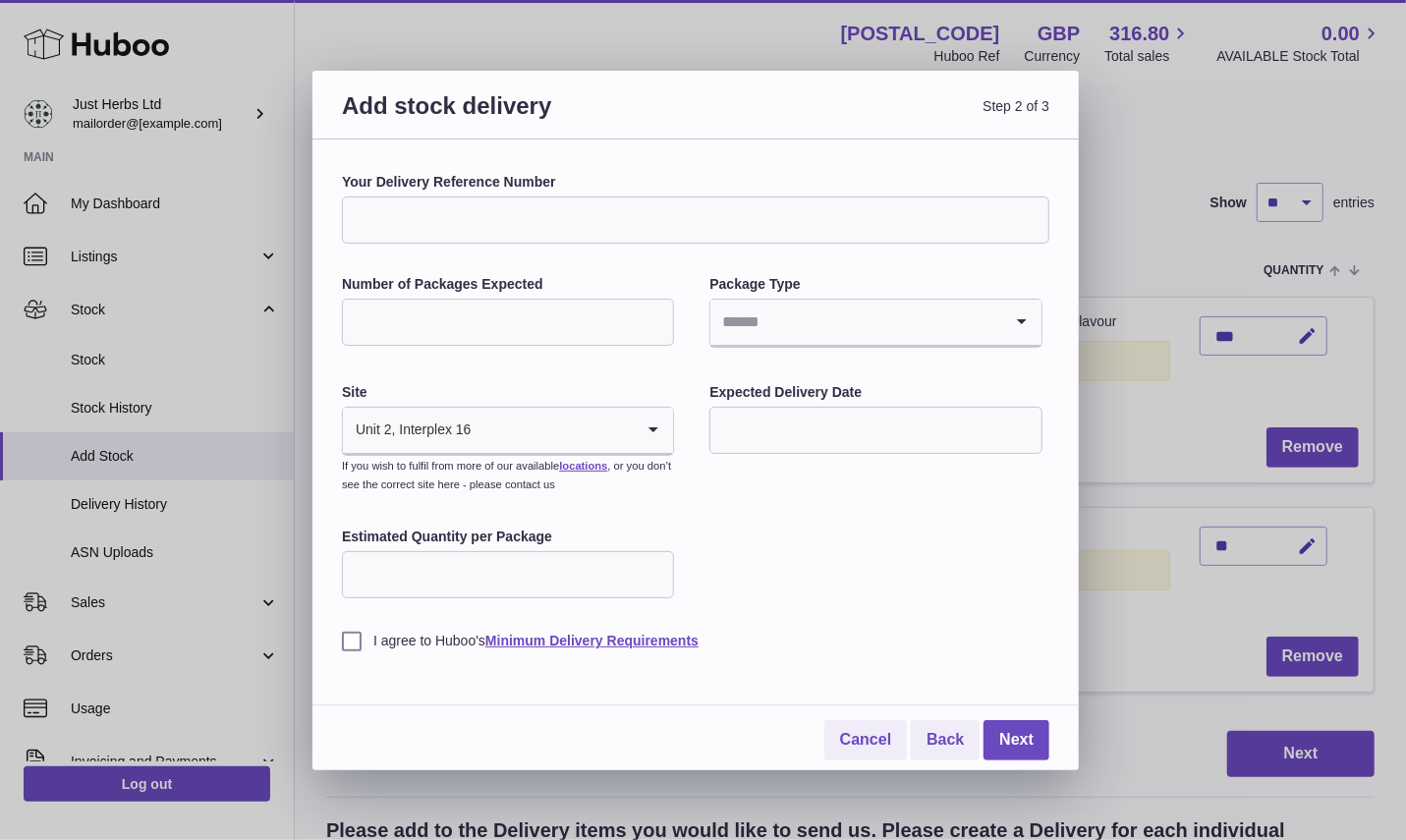 click on "Your Delivery Reference Number" at bounding box center (696, 220) 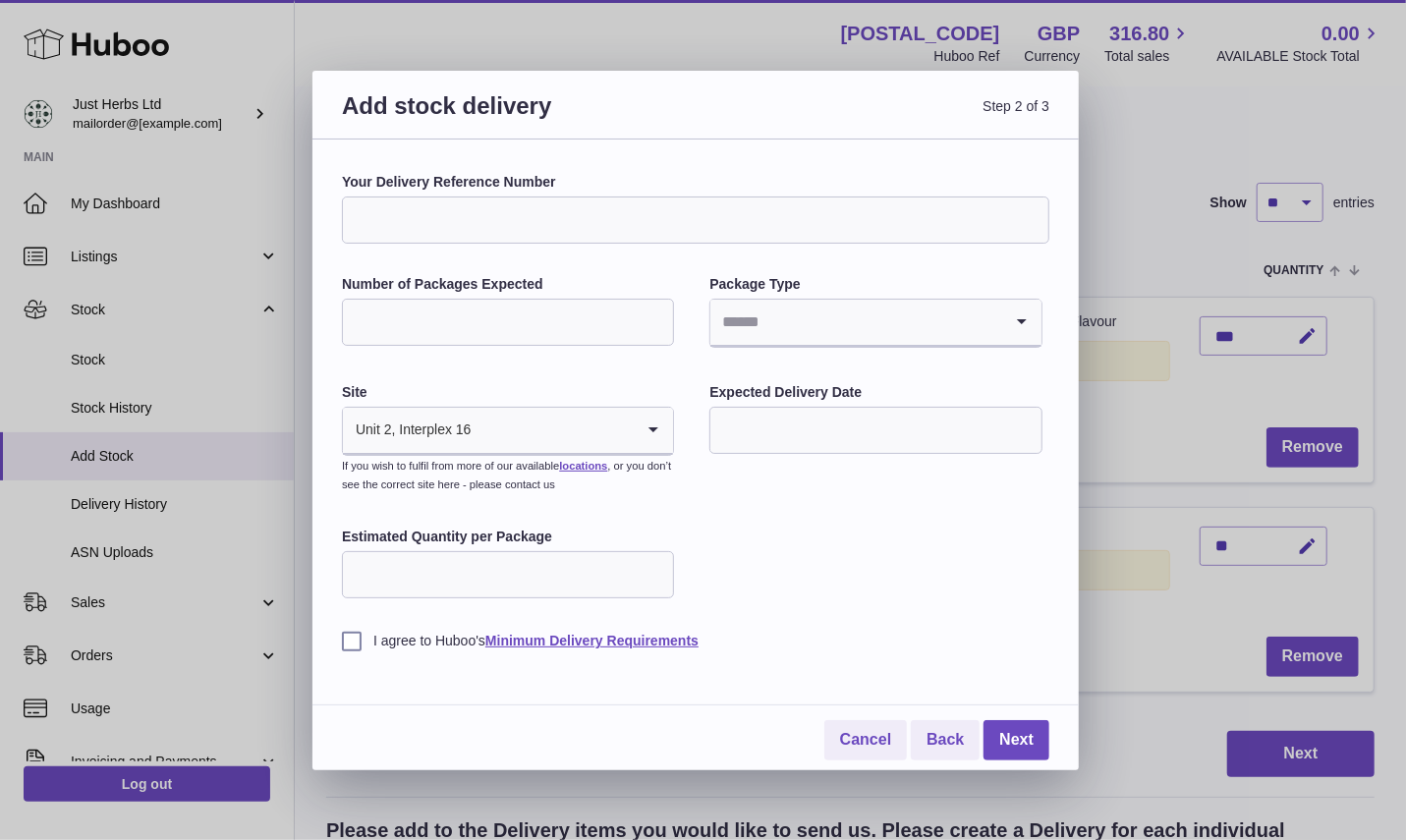 type on "**********" 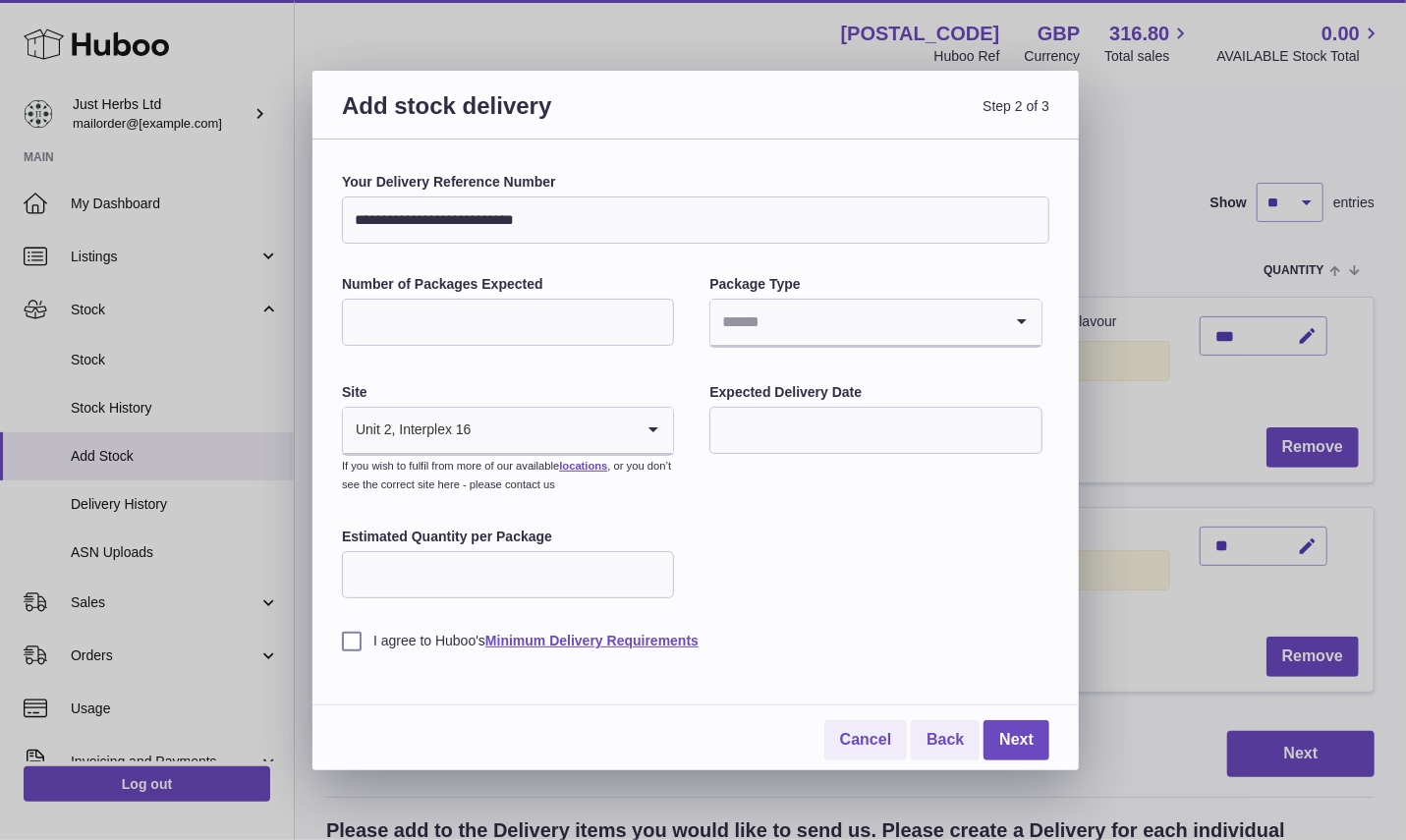 type on "**" 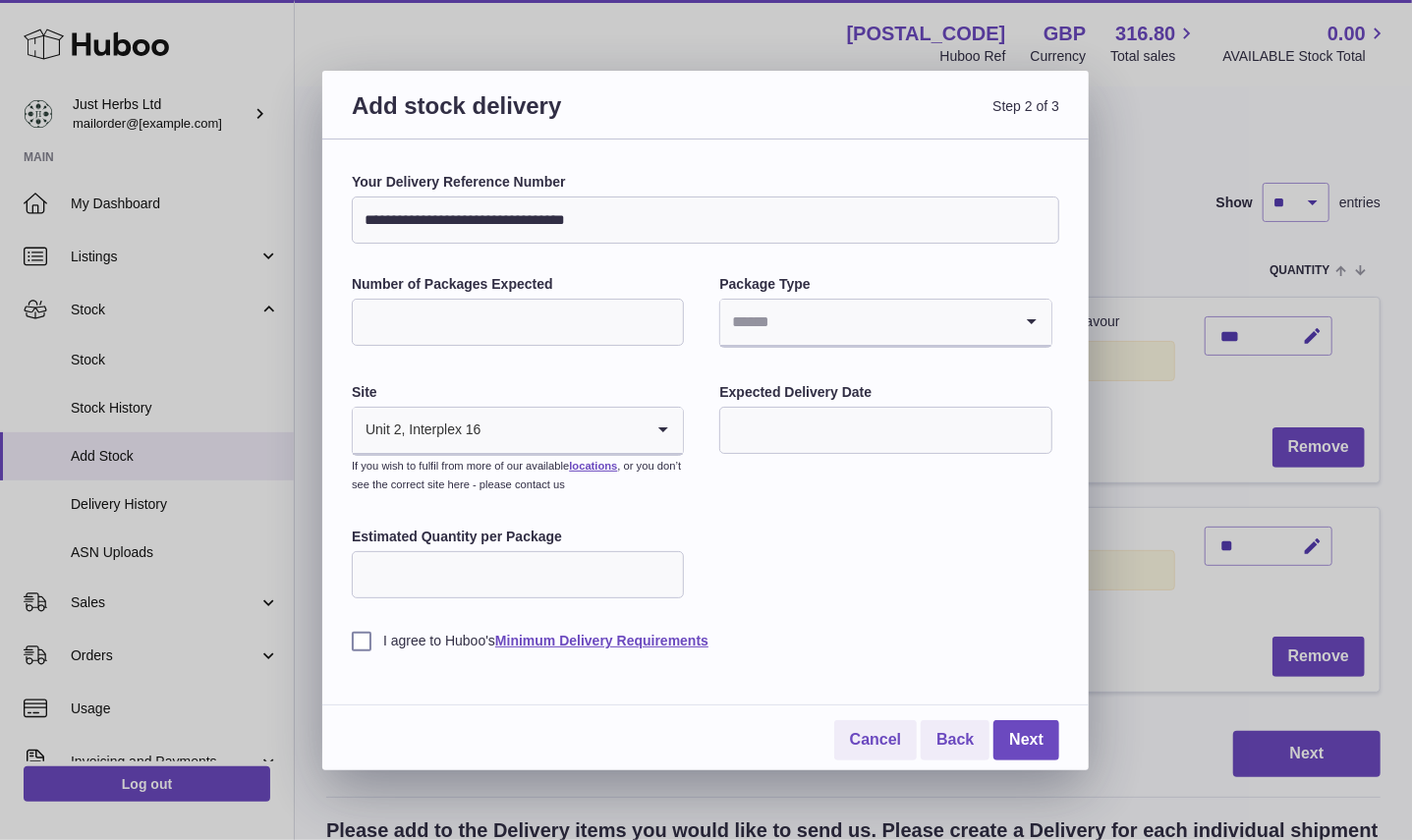type on "**********" 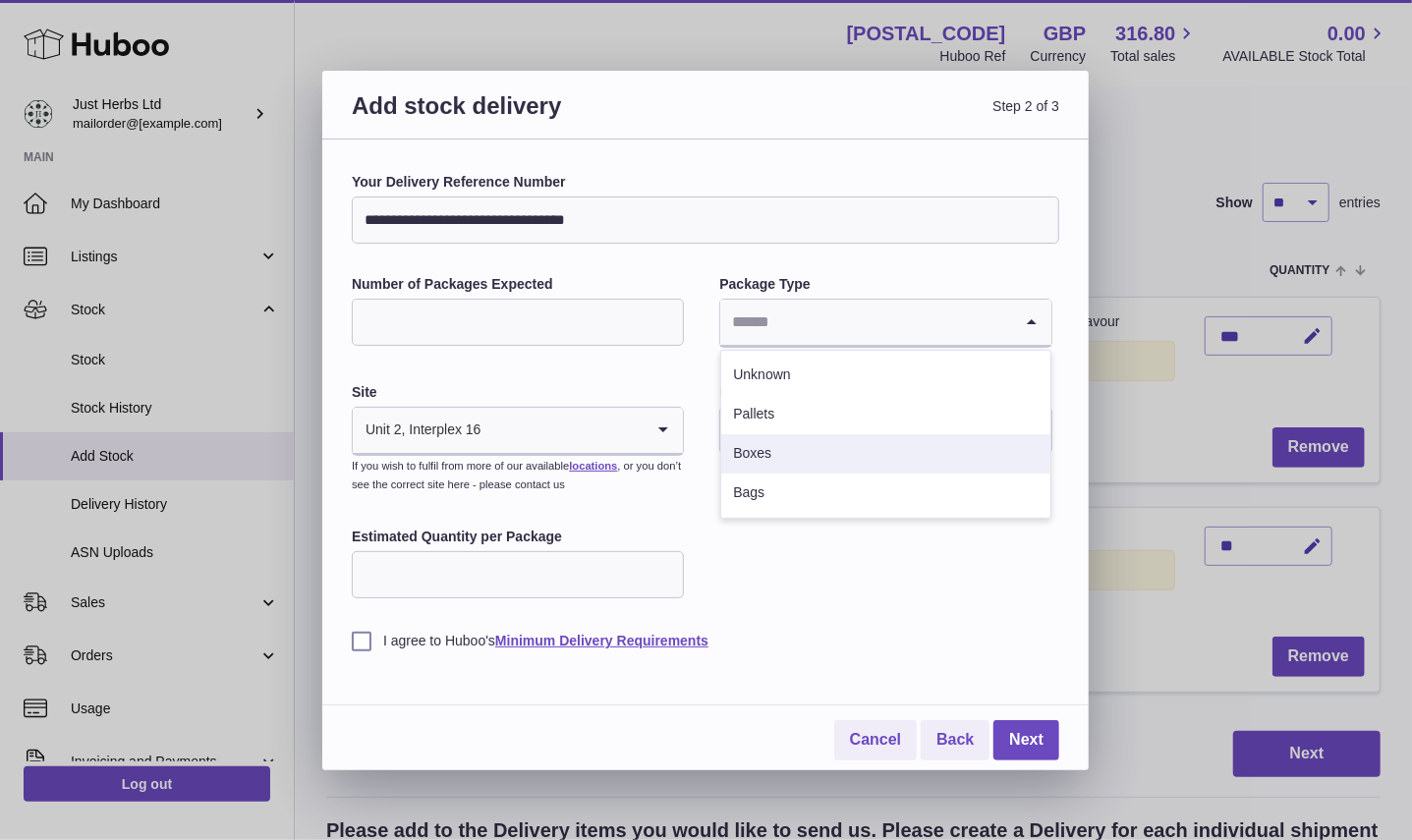 click on "Boxes" at bounding box center [885, 454] 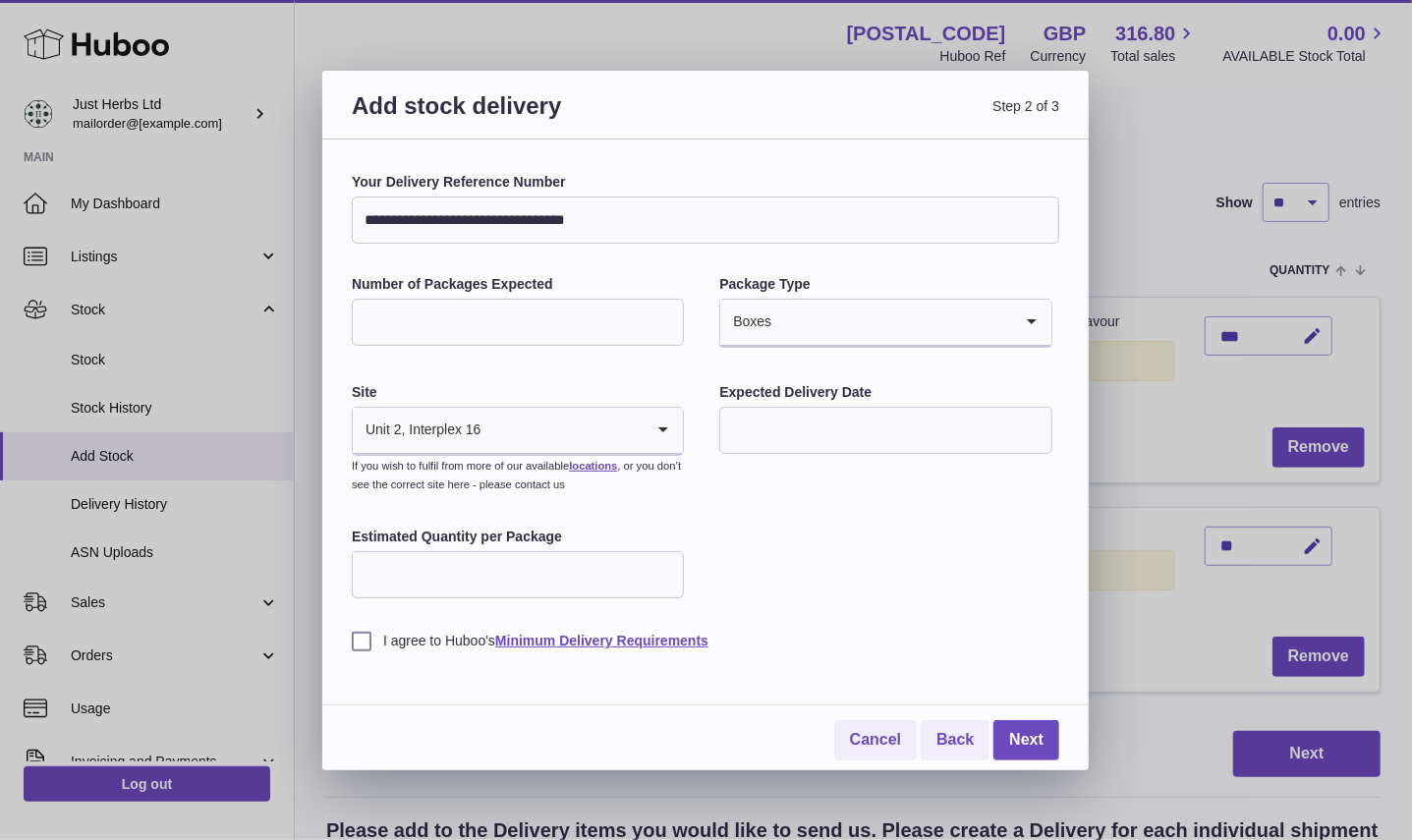 click at bounding box center [885, 430] 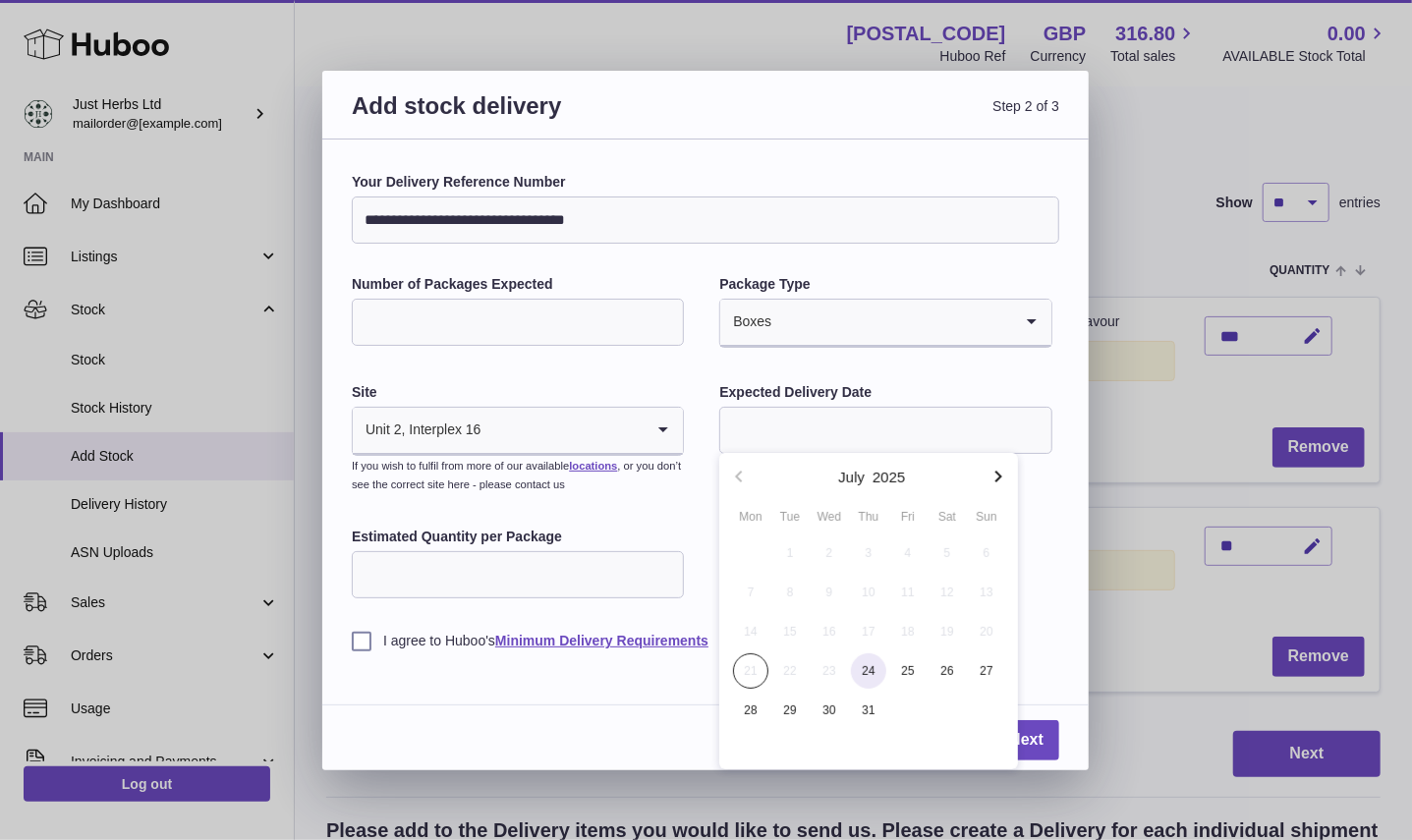 click on "24" at bounding box center [869, 671] 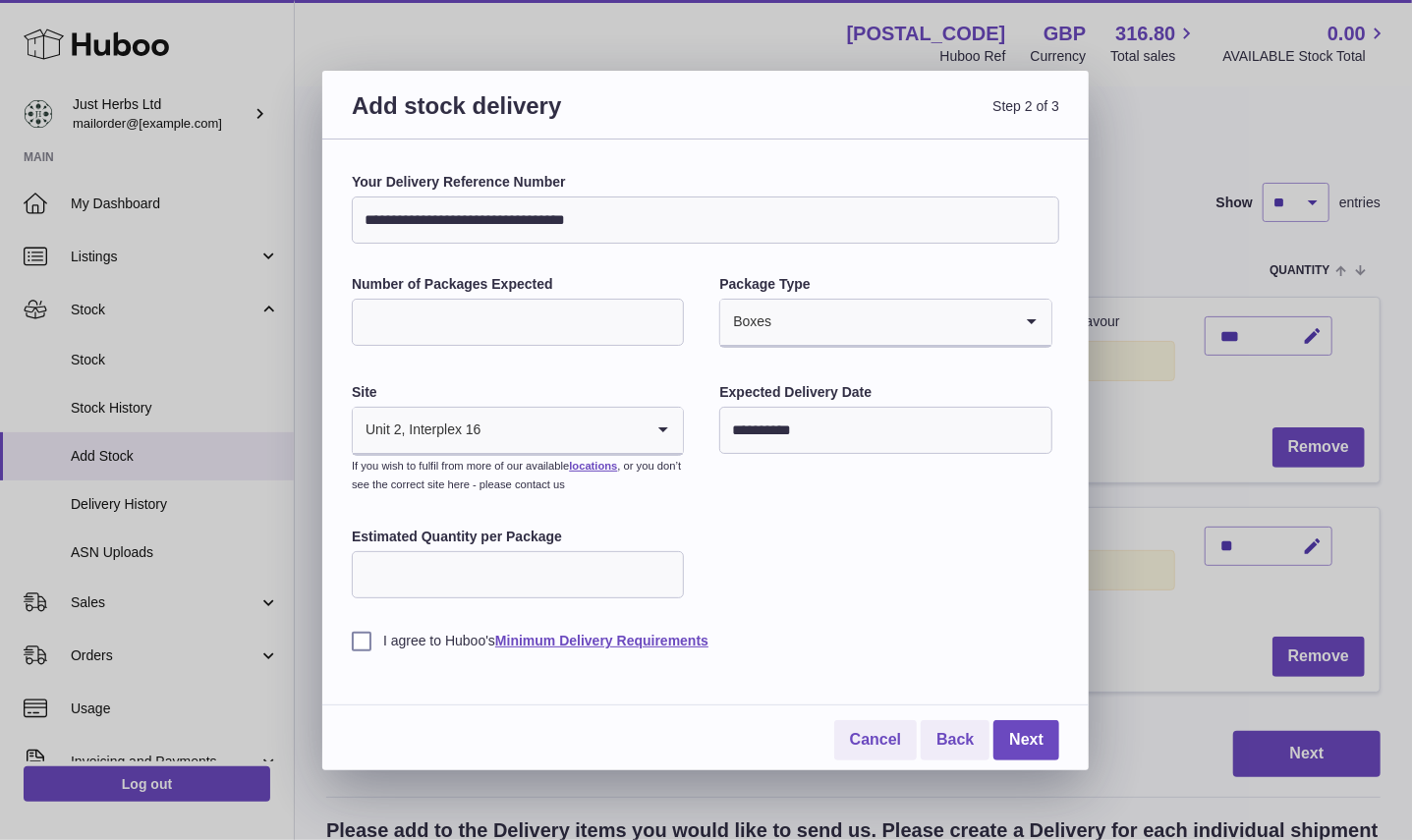 click on "**" at bounding box center (518, 575) 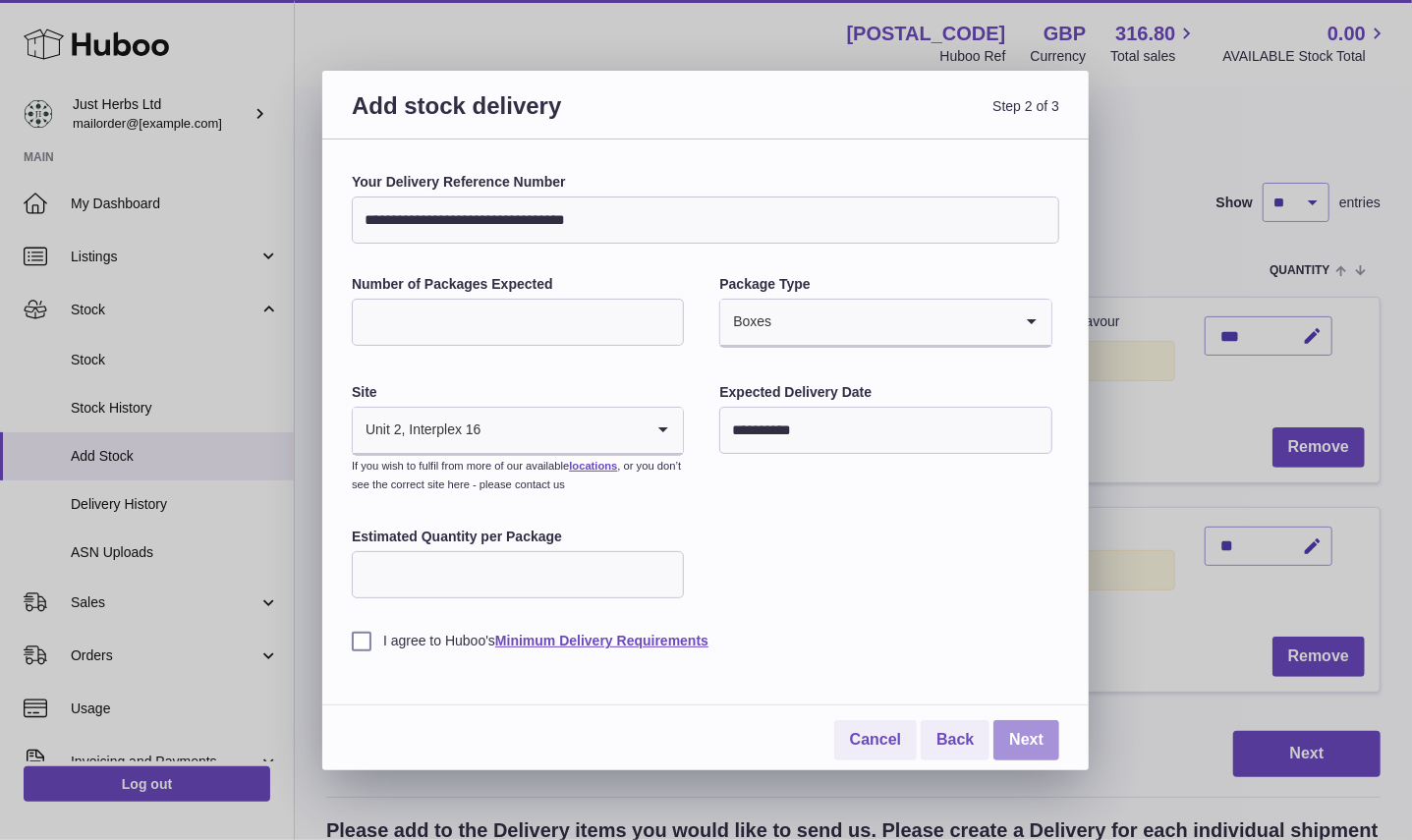 click on "Next" at bounding box center (1026, 740) 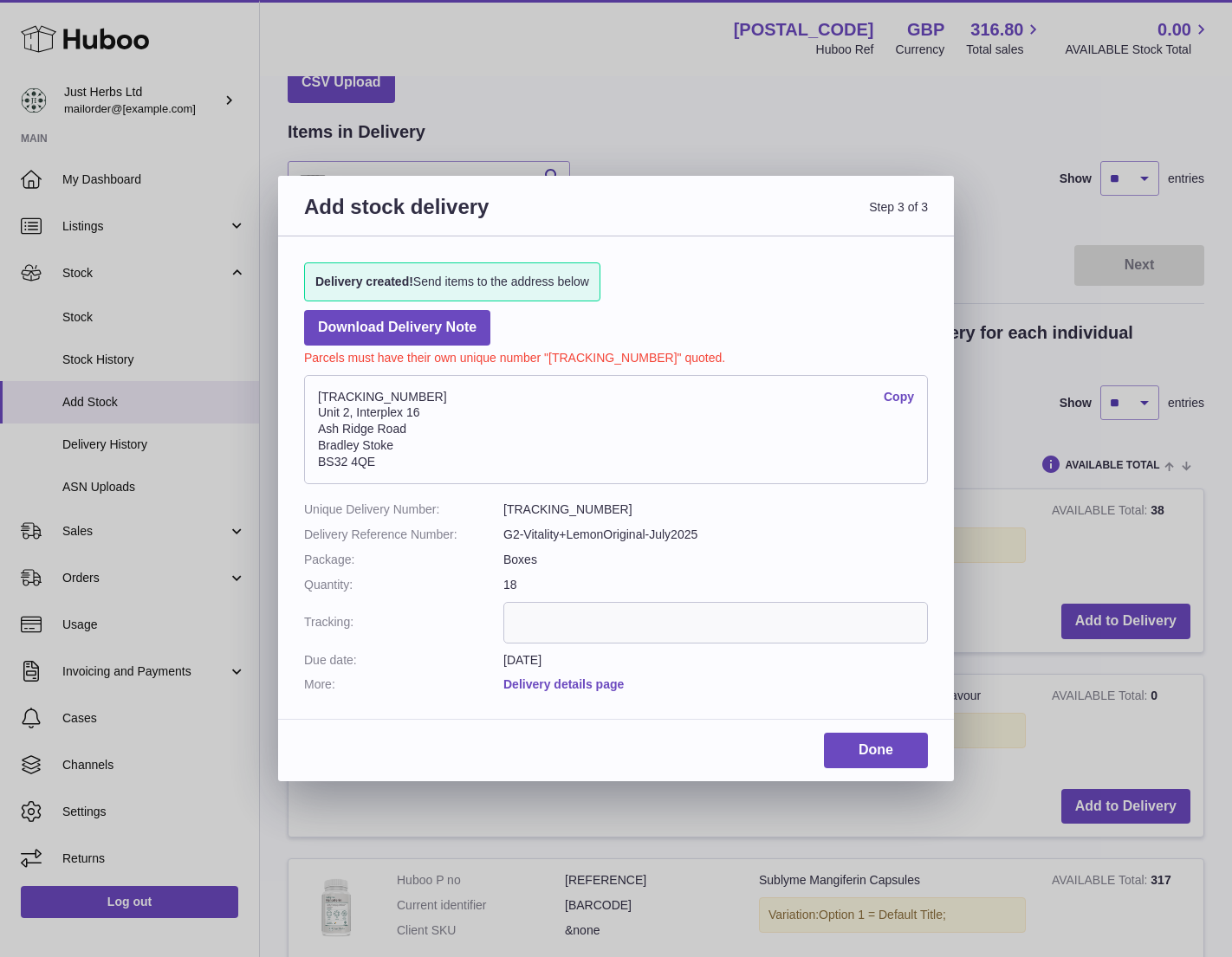click on "Delivery details page" at bounding box center (563, 684) 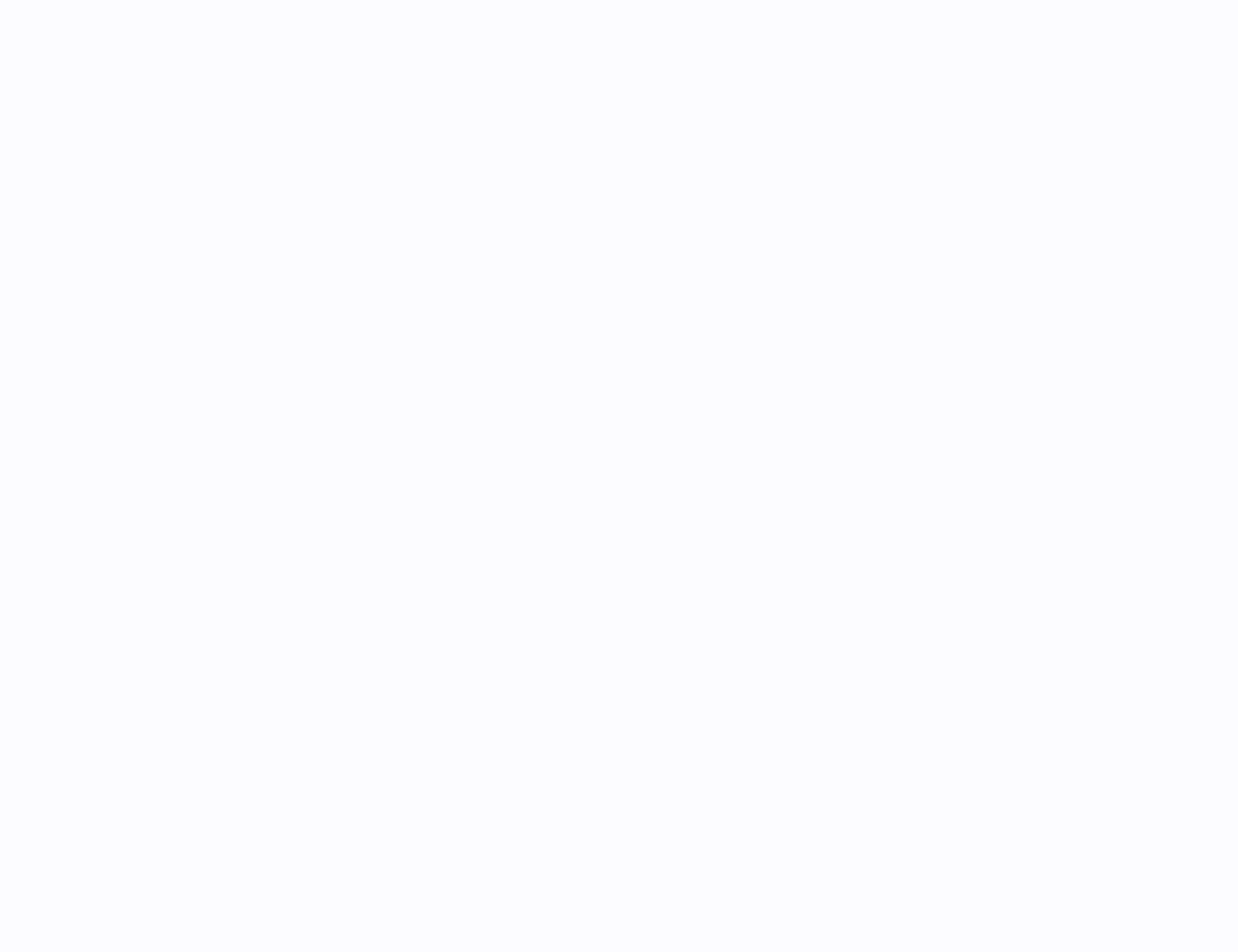scroll, scrollTop: 0, scrollLeft: 0, axis: both 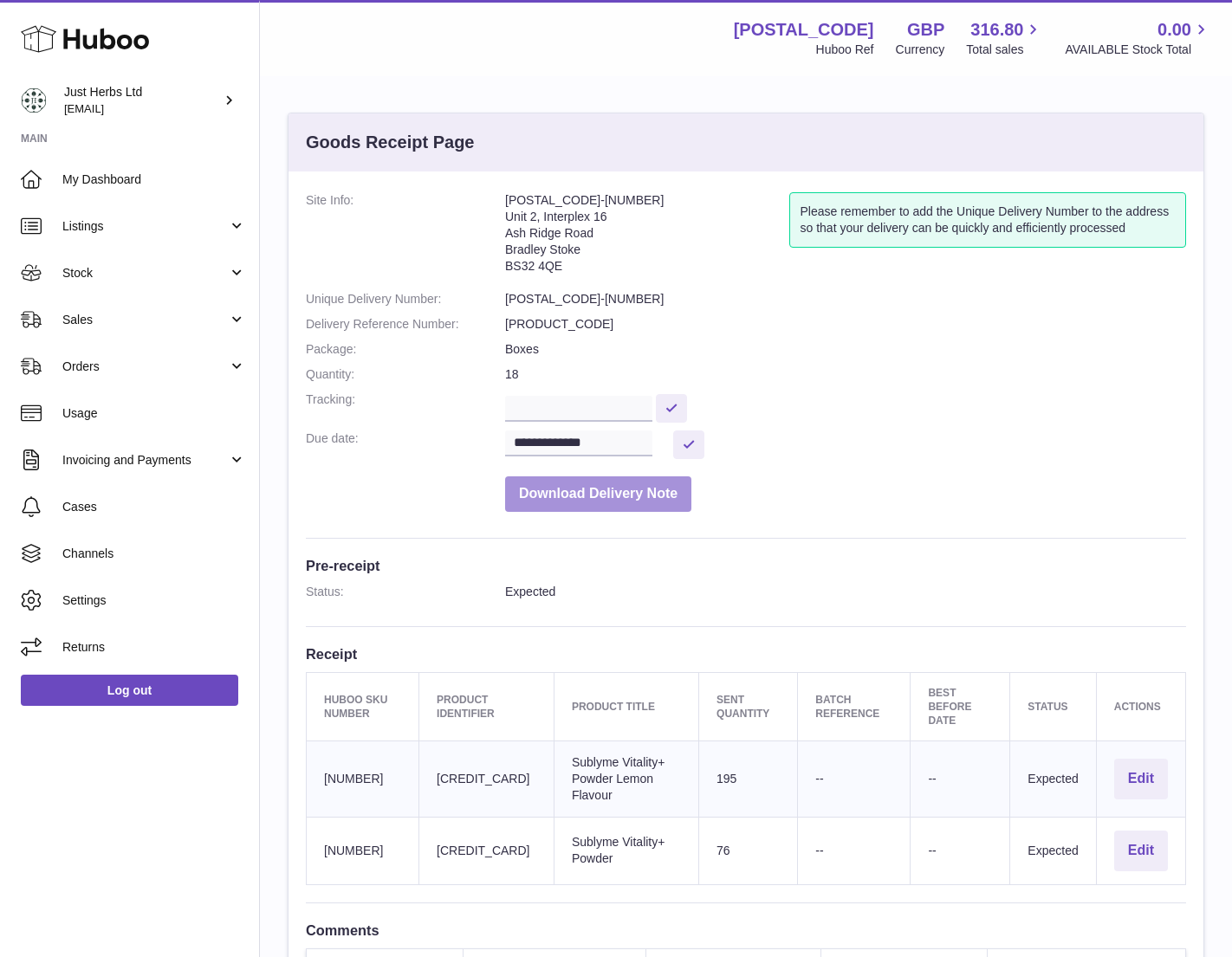 click on "Download Delivery Note" at bounding box center [598, 494] 